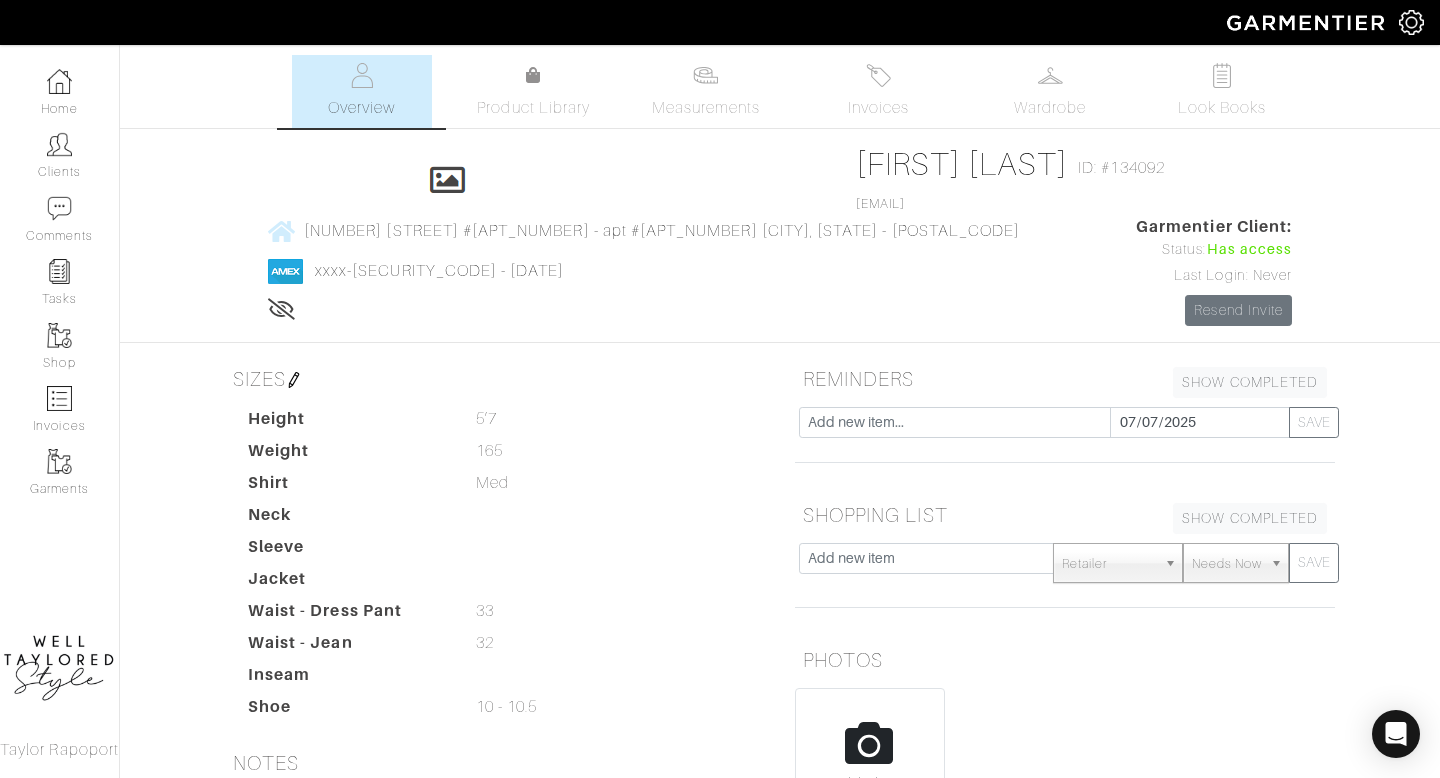scroll, scrollTop: 0, scrollLeft: 0, axis: both 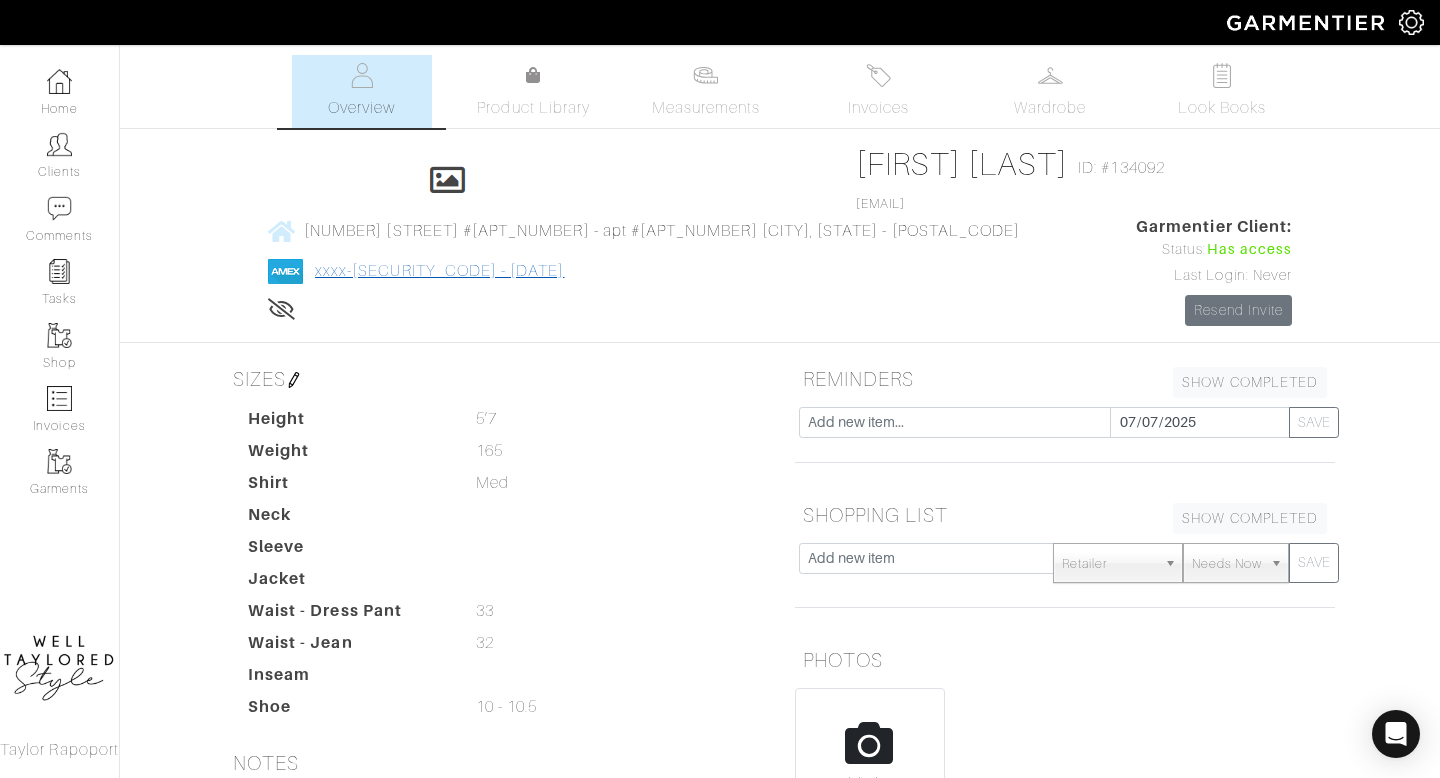 click on "xxxx-[SECURITY_CODE] -
[DATE]" at bounding box center (439, 271) 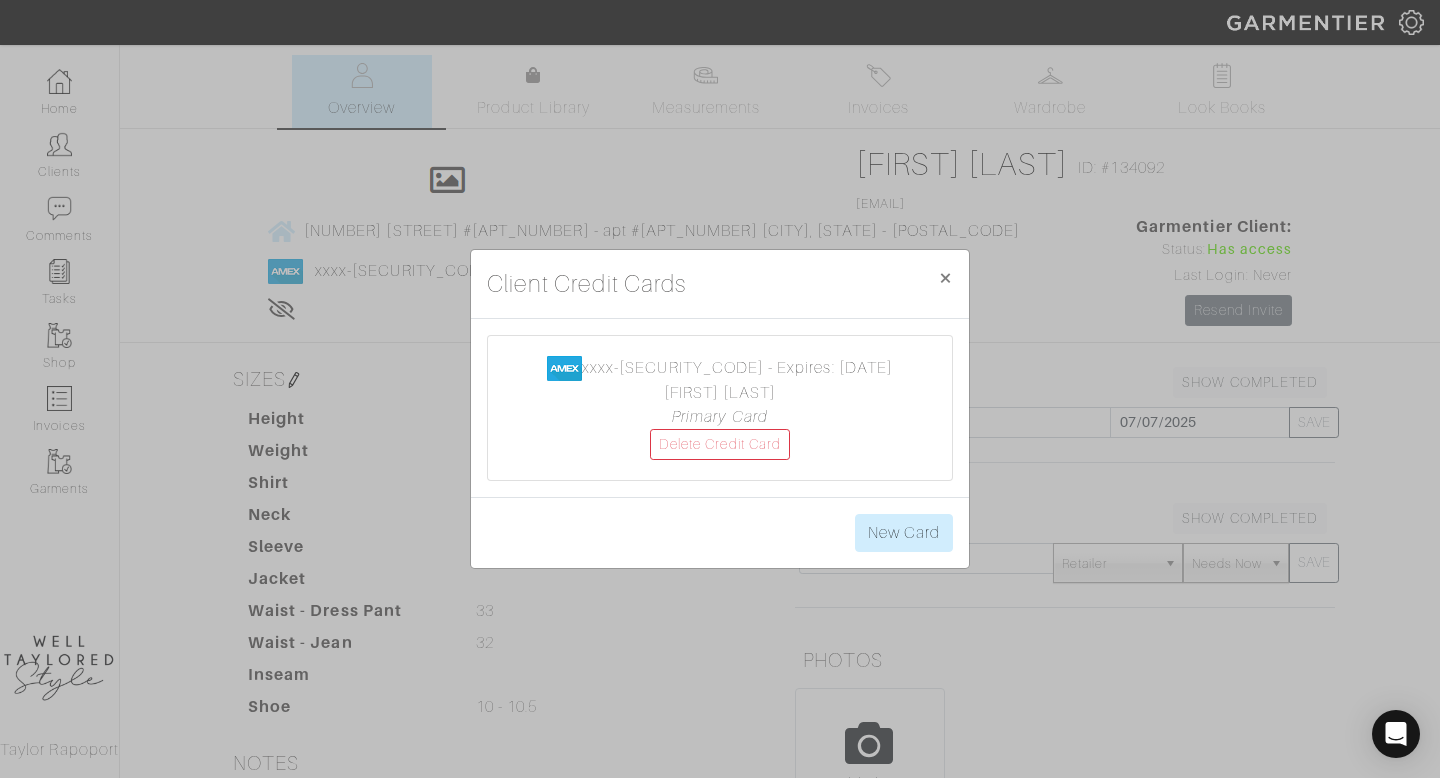 scroll, scrollTop: 40, scrollLeft: 0, axis: vertical 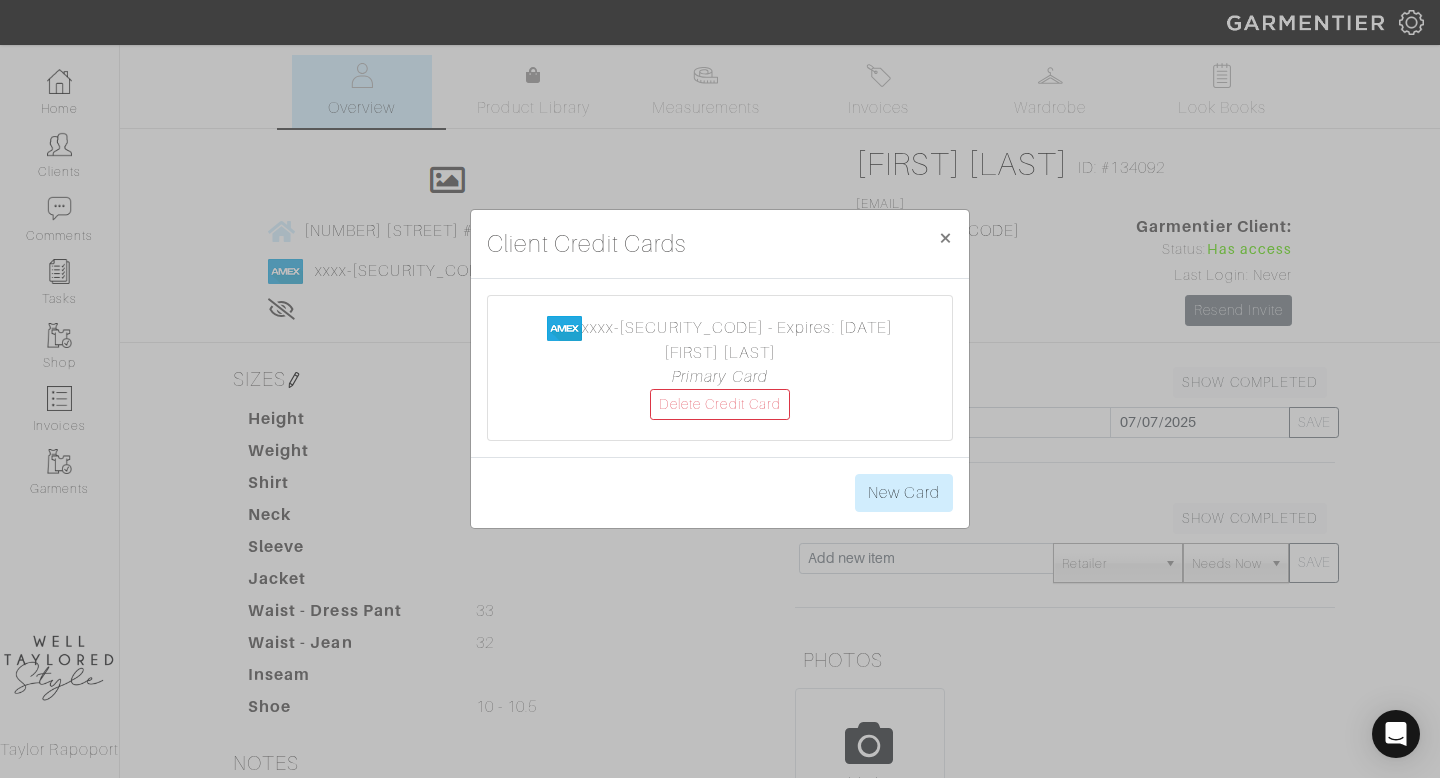 click on "Client Credit Cards
× Close
xxxx-[SECURITY_CODE] - Expires: [DATE]
[FIRST] [LAST]
Primary Card
Delete Credit Card
New Card" at bounding box center (720, 389) 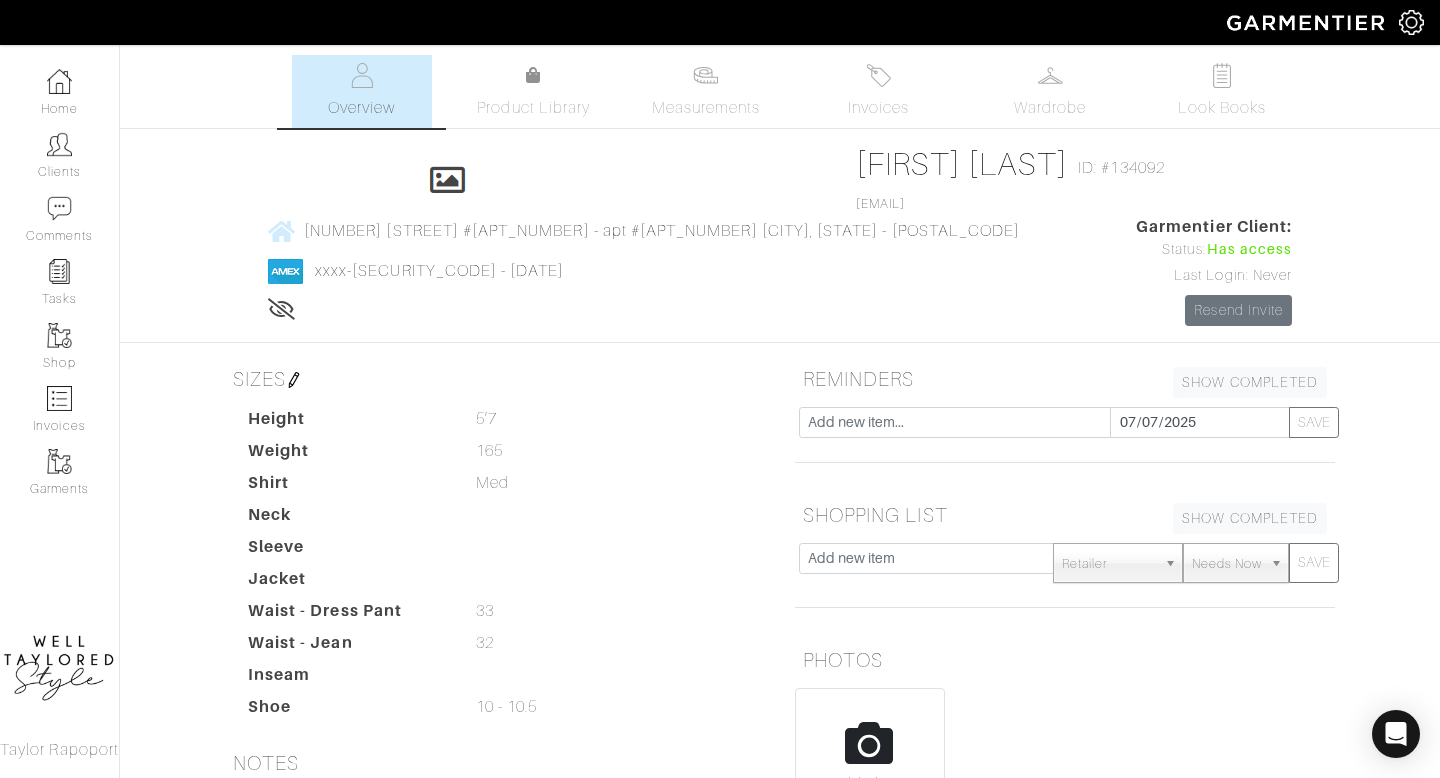 scroll, scrollTop: 236, scrollLeft: 0, axis: vertical 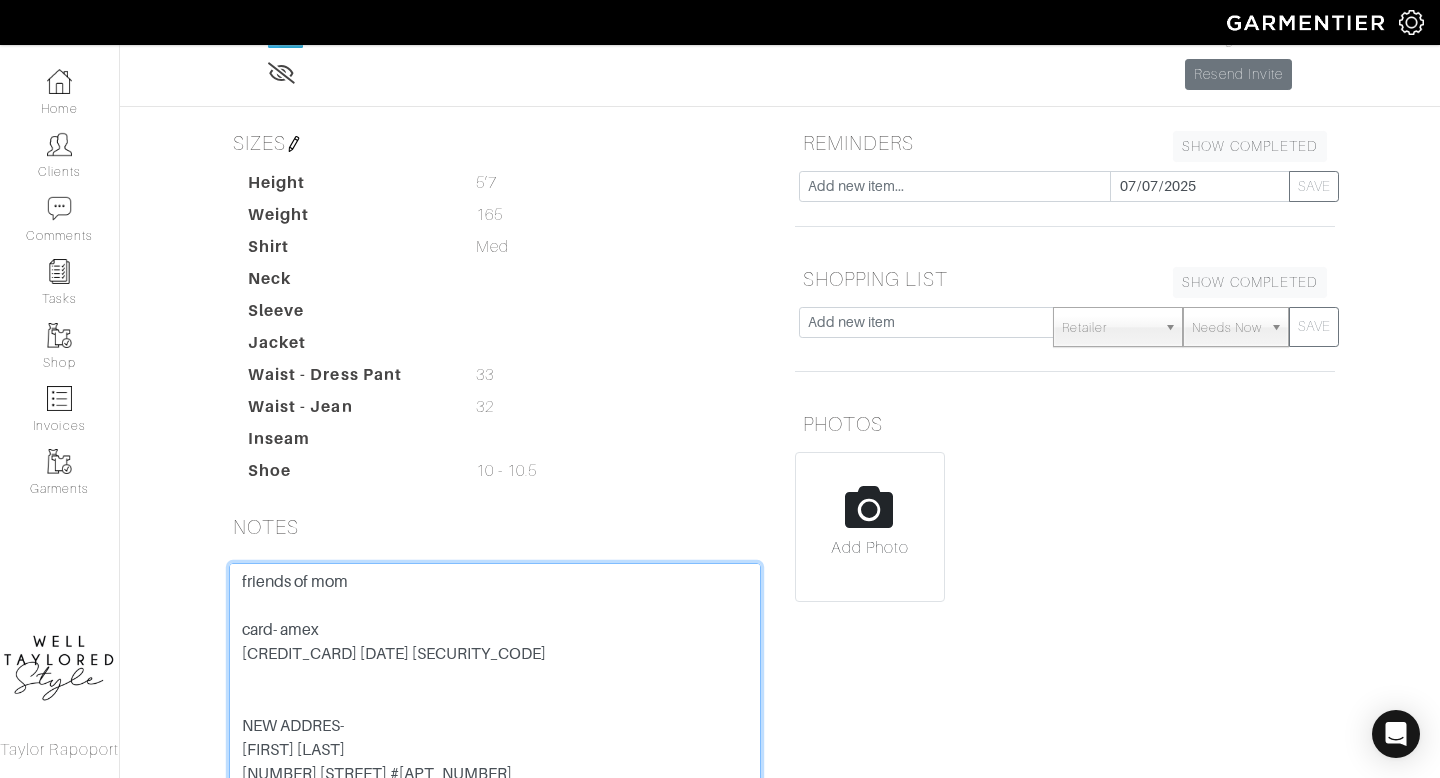 drag, startPoint x: 383, startPoint y: 588, endPoint x: 242, endPoint y: 583, distance: 141.08862 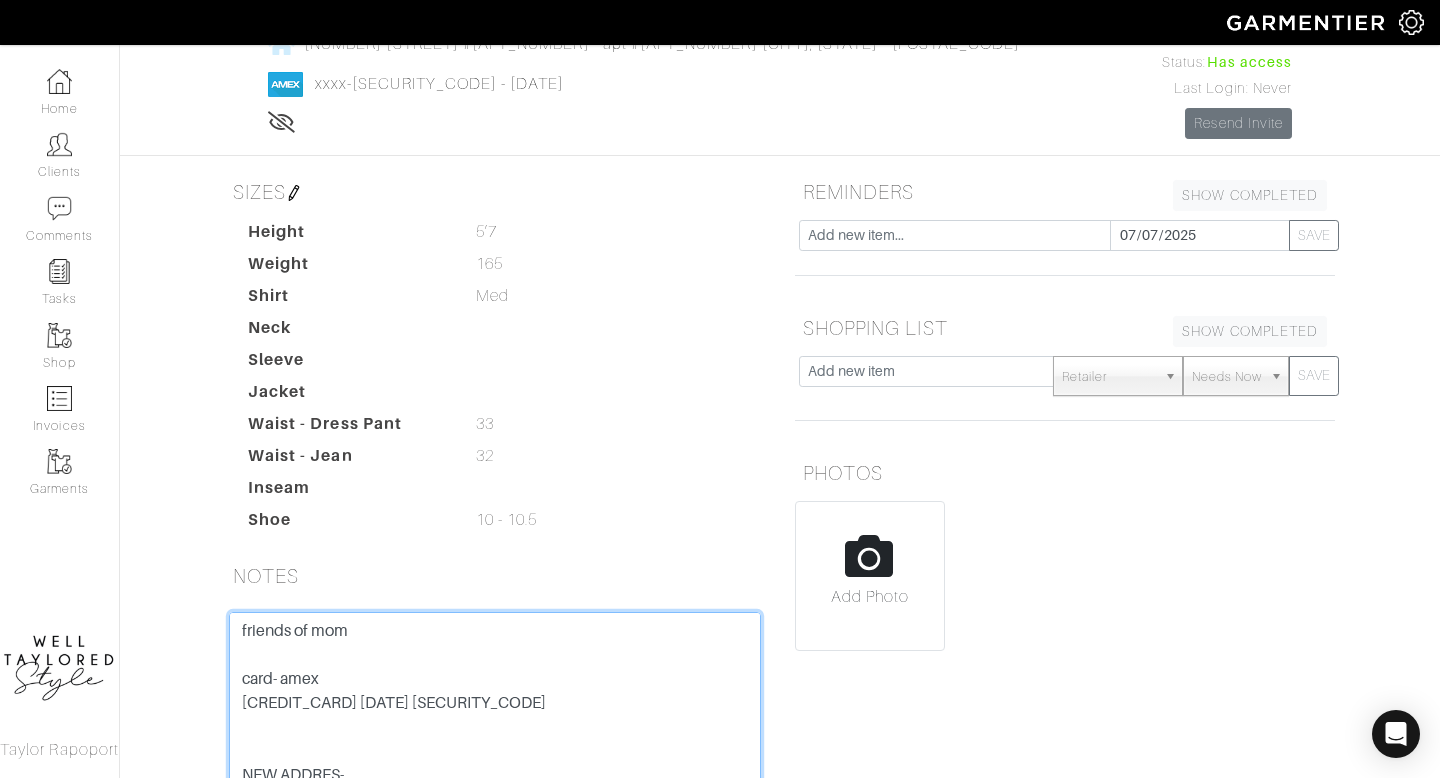 scroll, scrollTop: 0, scrollLeft: 0, axis: both 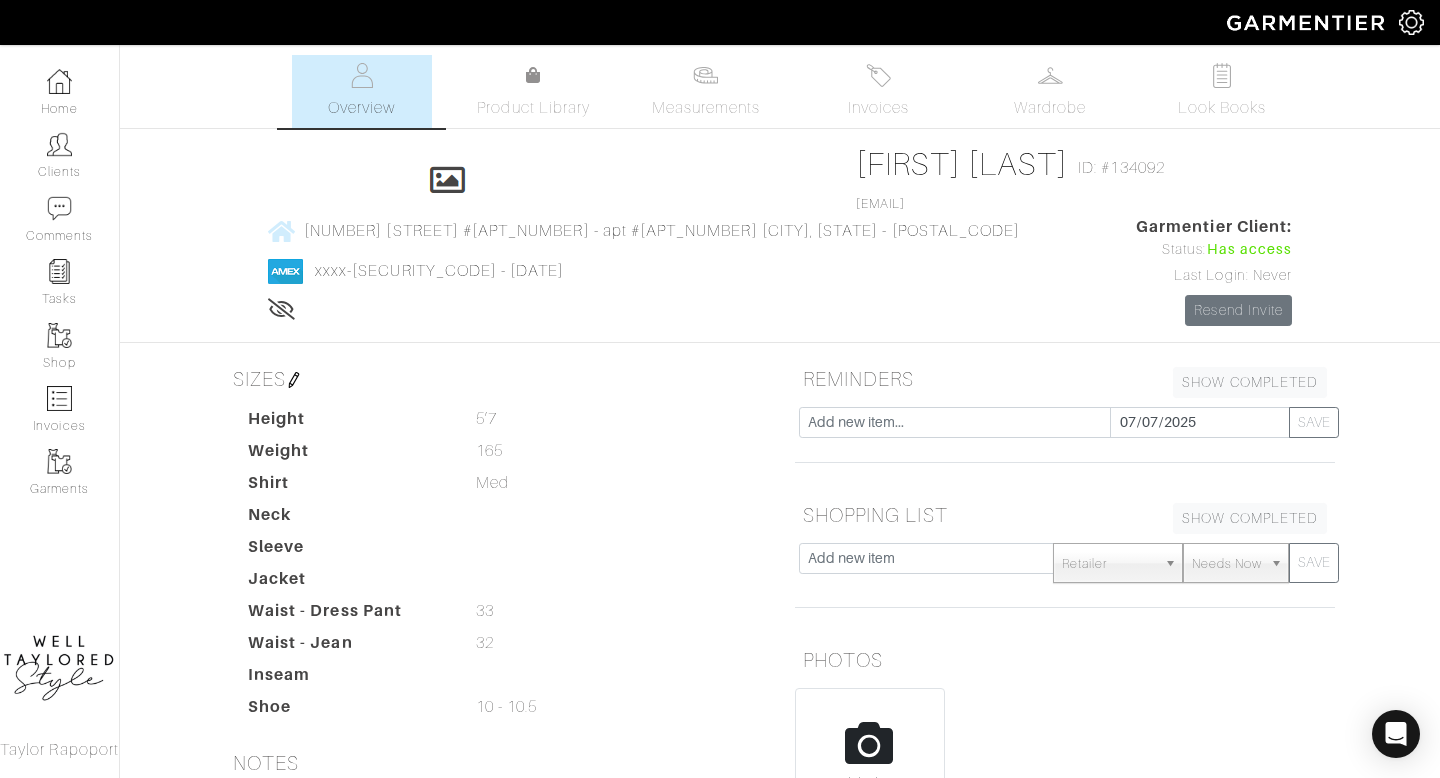 click on "[NUMBER] [STREET] #[APT_NUMBER]
- apt #[APT_NUMBER]
[CITY], [STATE]
- [POSTAL_CODE]
xxxx-[SECURITY_CODE] -
[DATE]
Lifetime spend: $1,364.87" at bounding box center (644, 270) 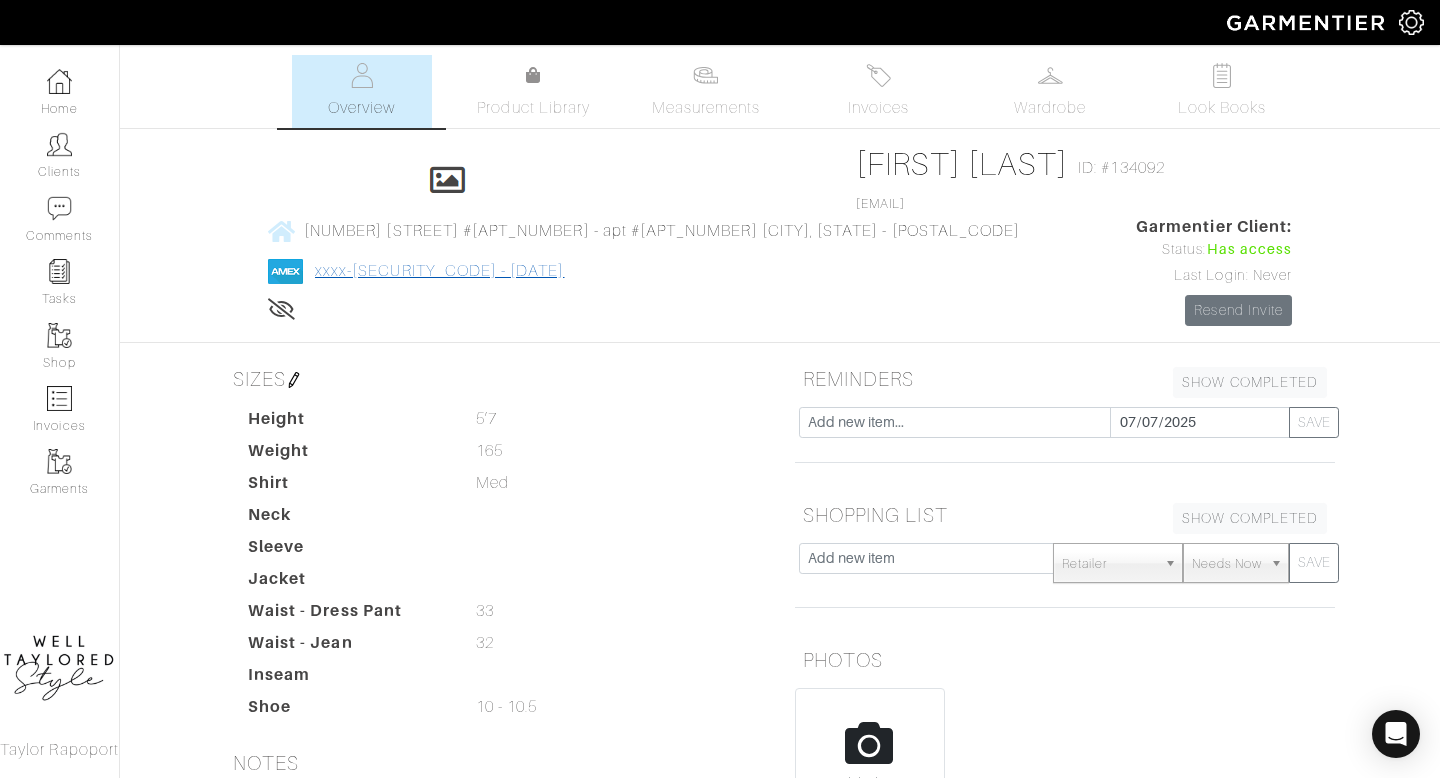 click on "xxxx-[SECURITY_CODE] -
[DATE]" at bounding box center [439, 271] 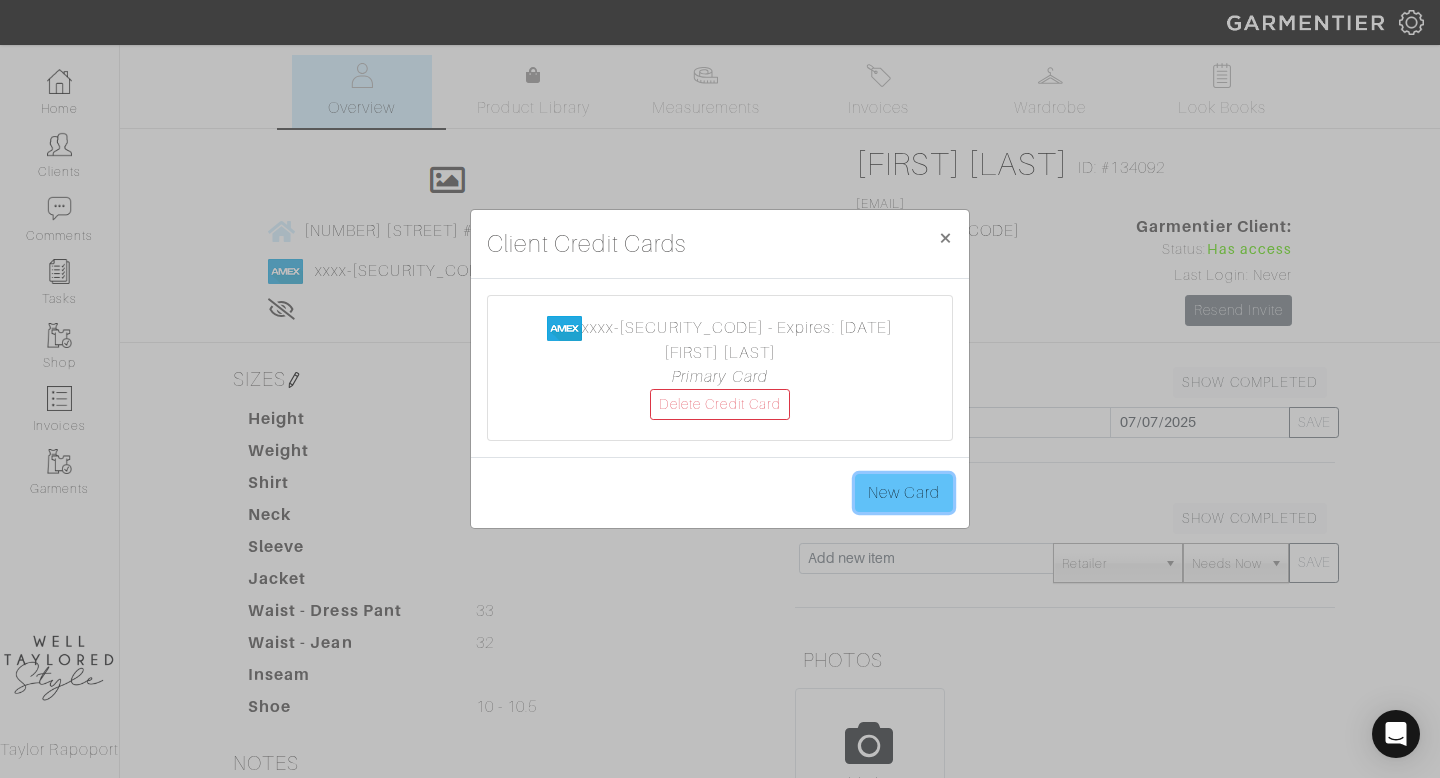 click on "New Card" at bounding box center [904, 493] 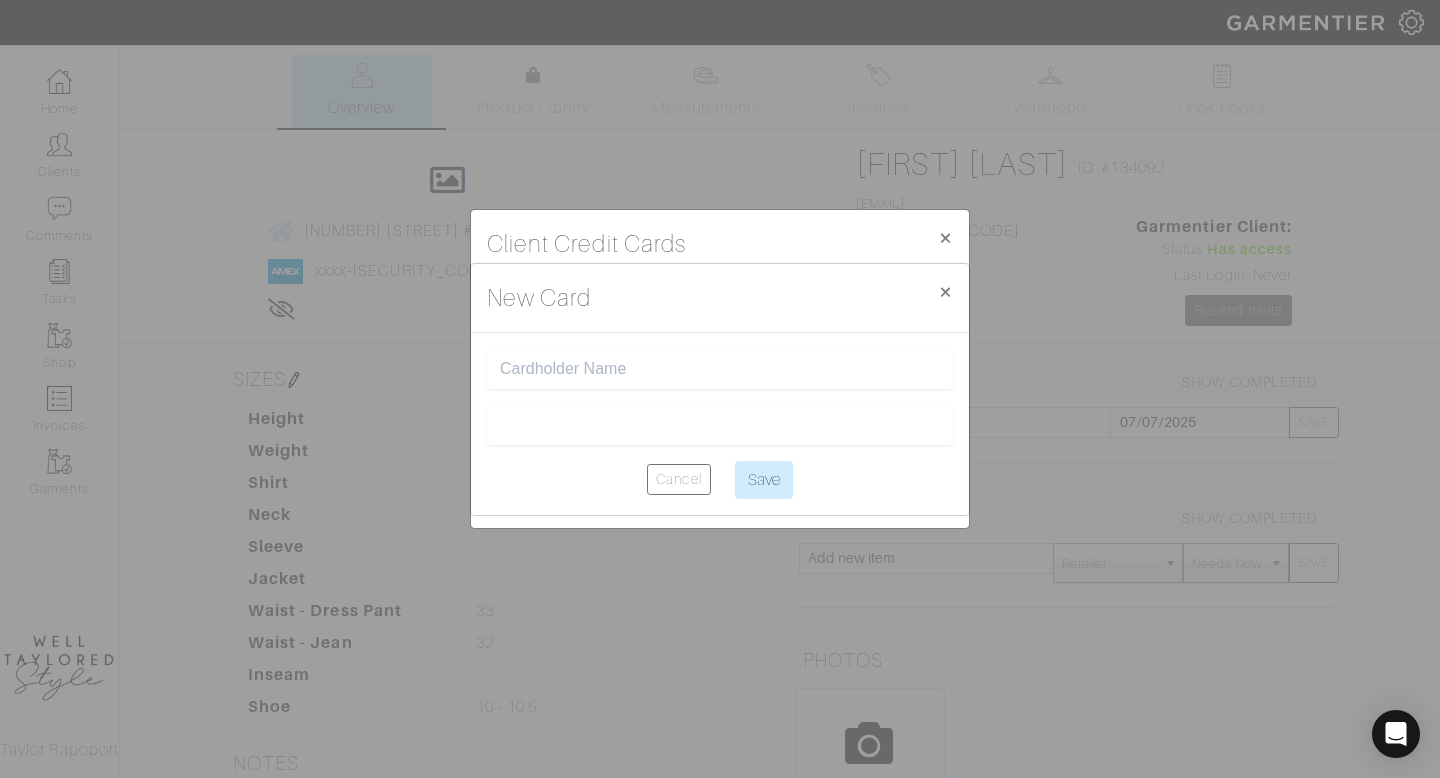 click at bounding box center [720, 369] 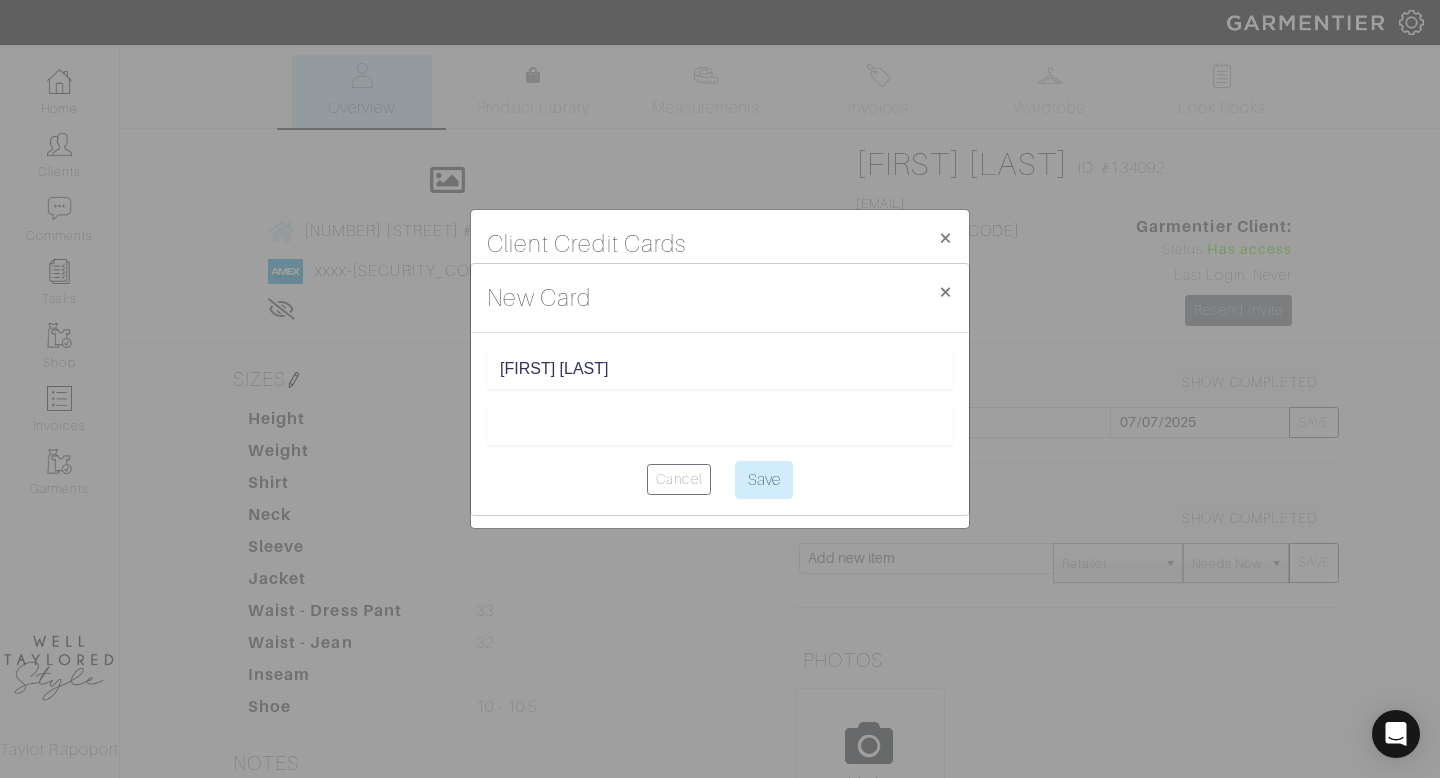 type on "[FIRST] [LAST]" 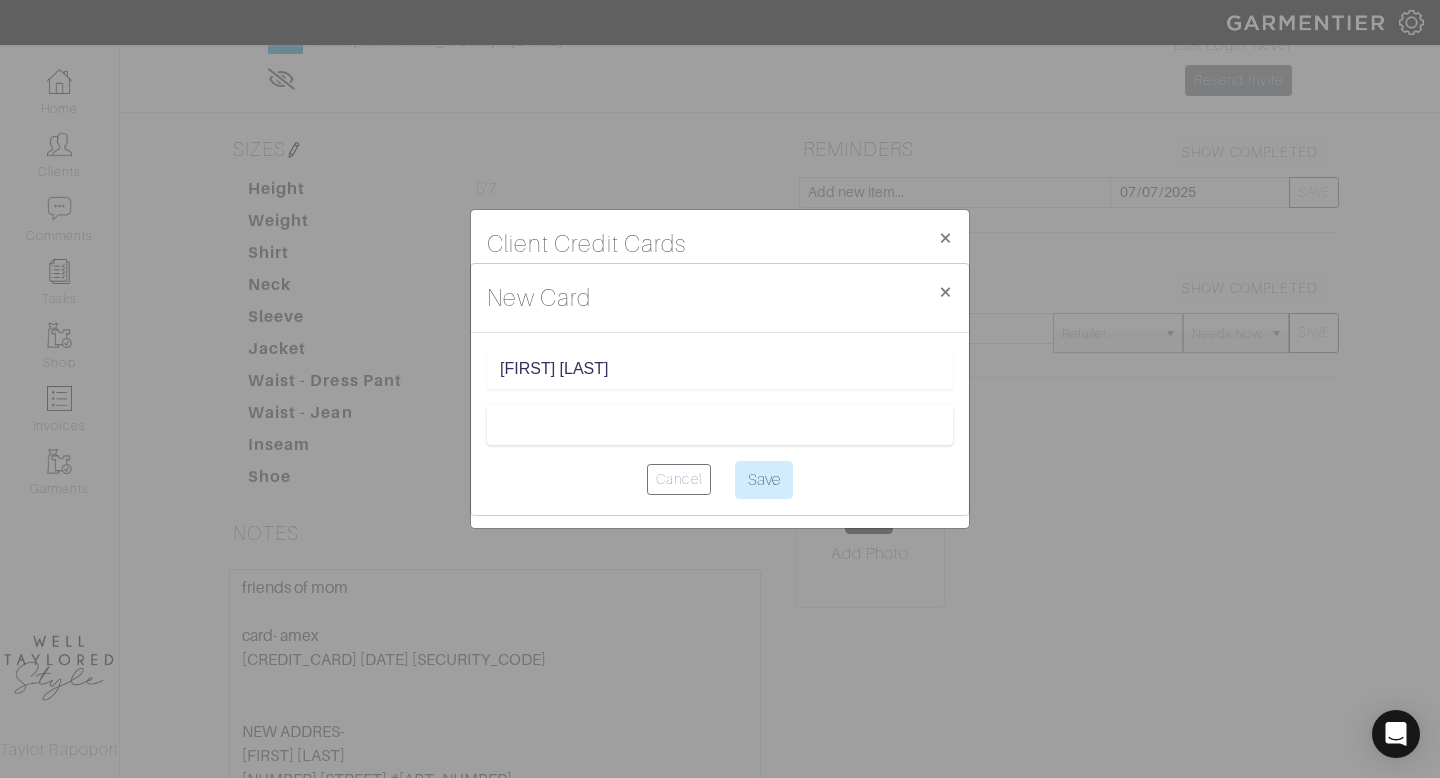 scroll, scrollTop: 234, scrollLeft: 0, axis: vertical 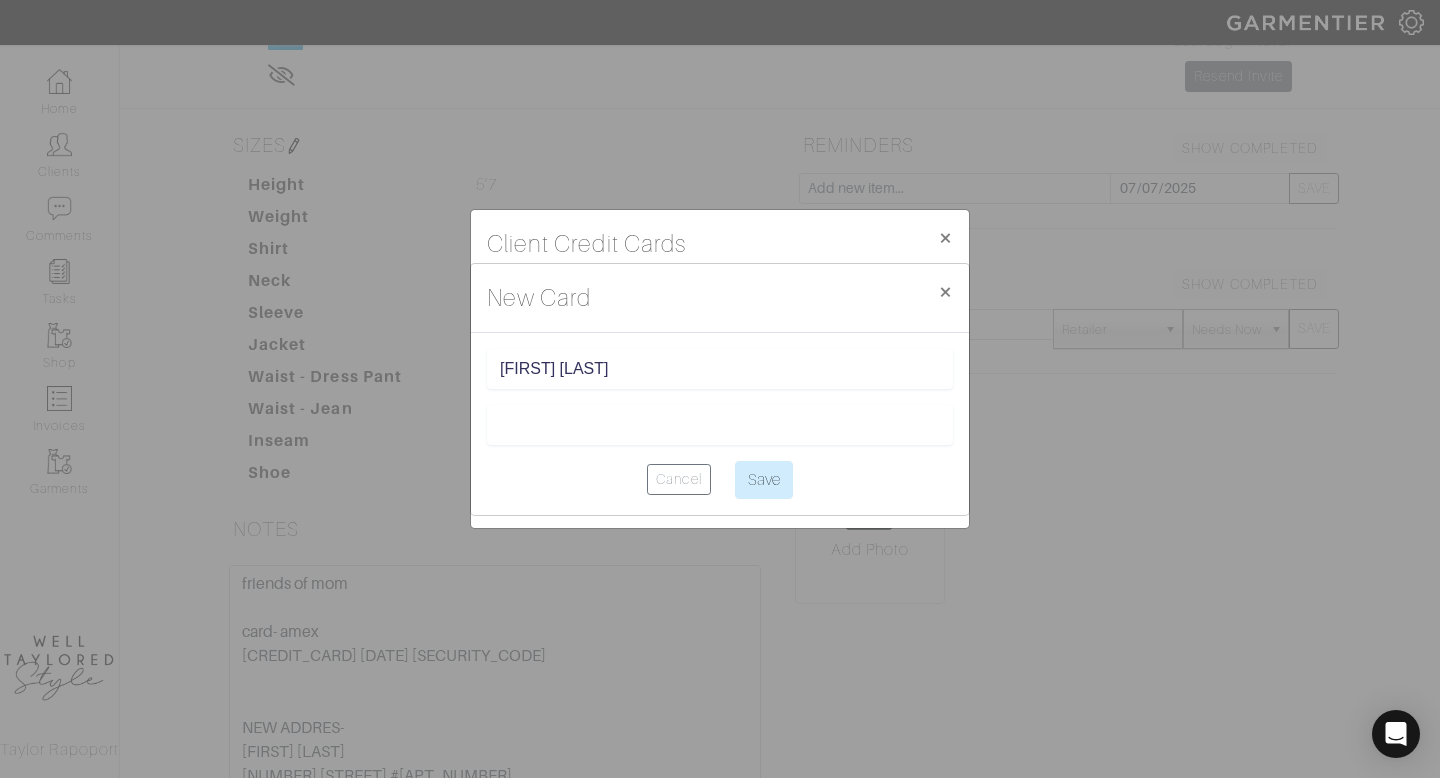 click on "Cancel
Save" at bounding box center [720, 480] 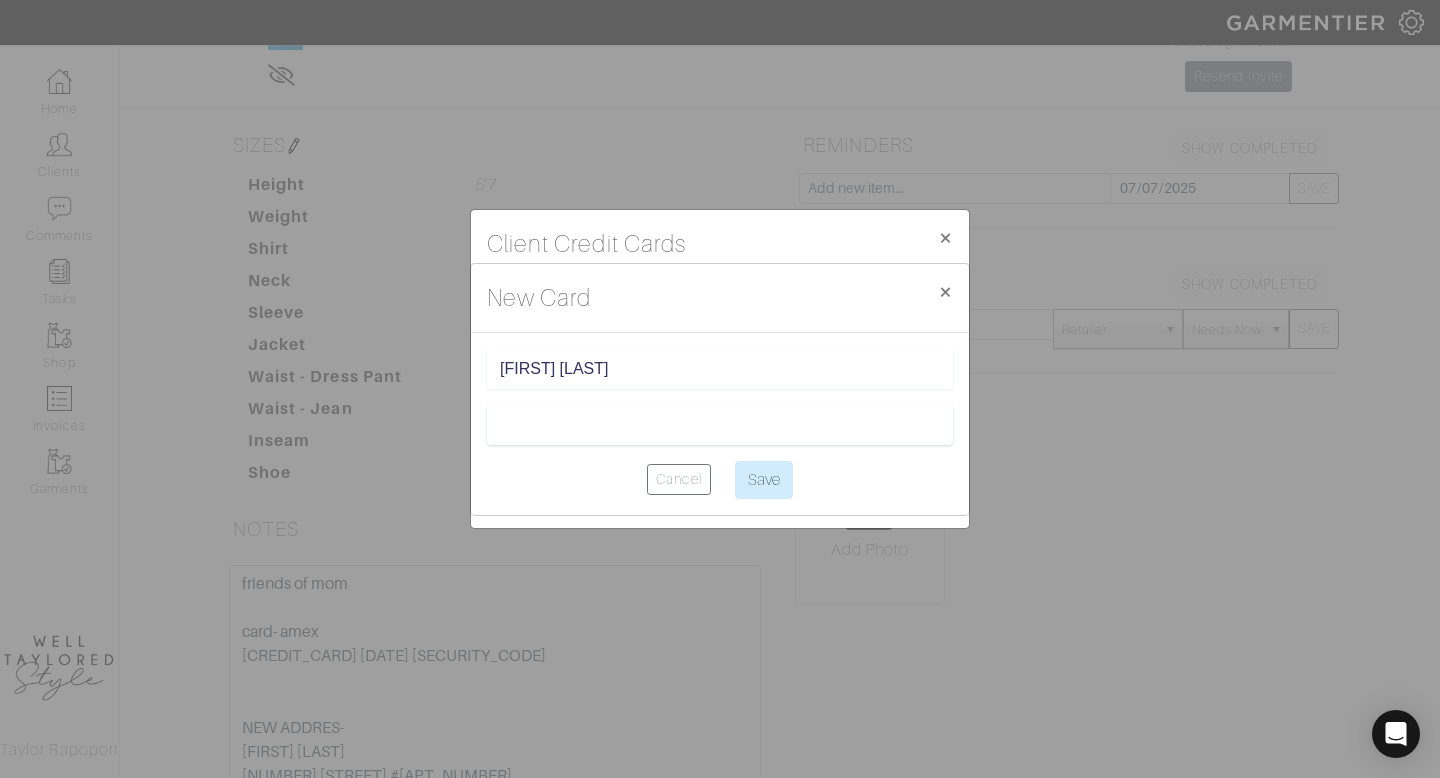 click at bounding box center [720, 425] 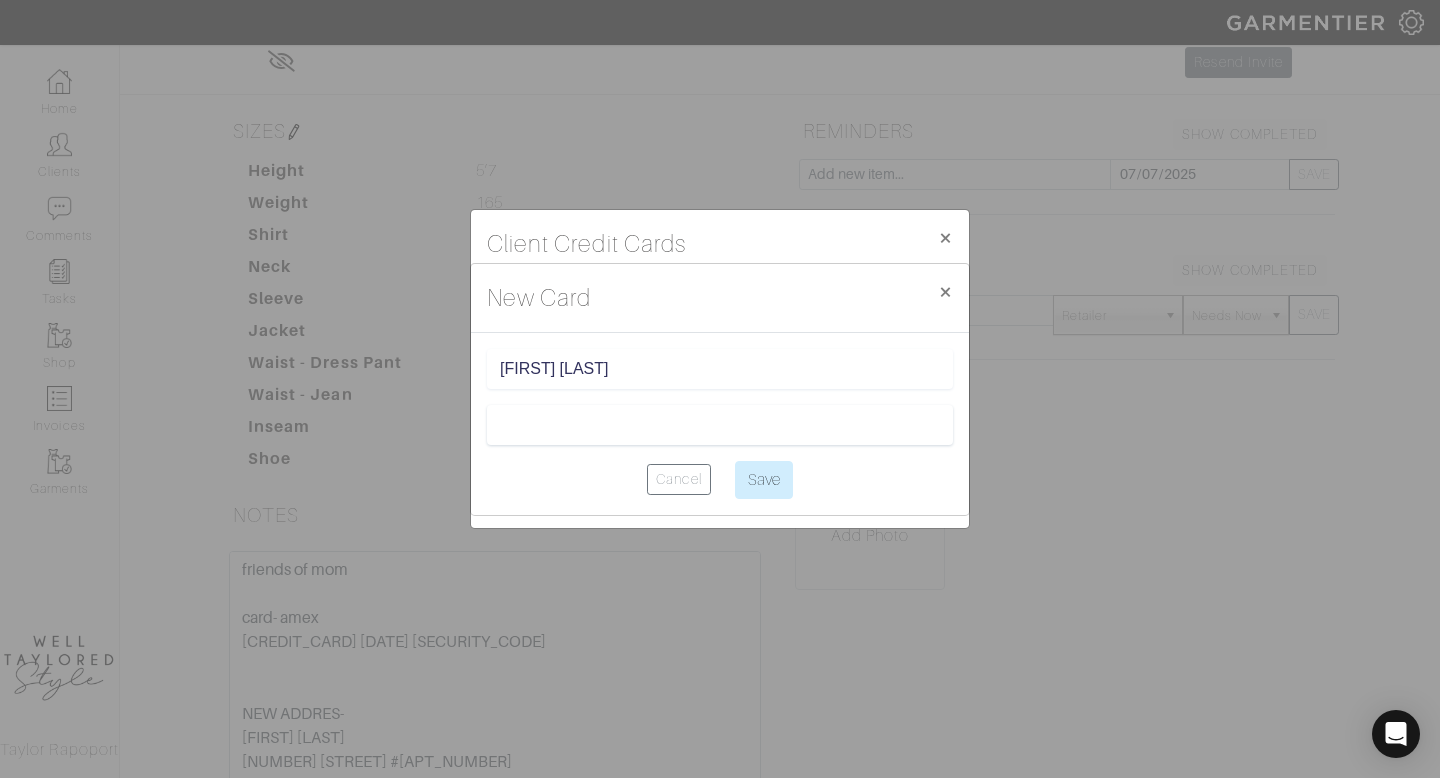 scroll, scrollTop: 247, scrollLeft: 0, axis: vertical 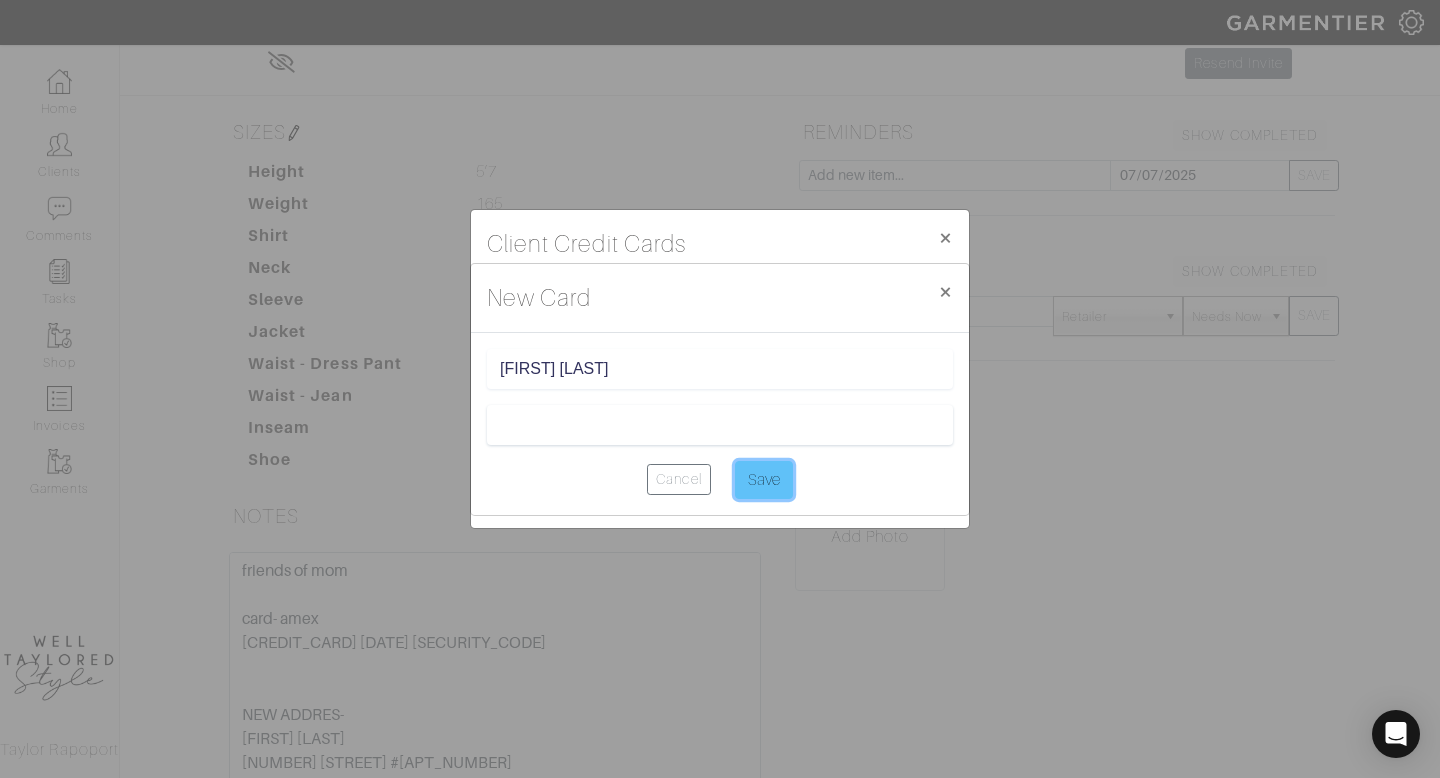 click on "Save" at bounding box center [764, 480] 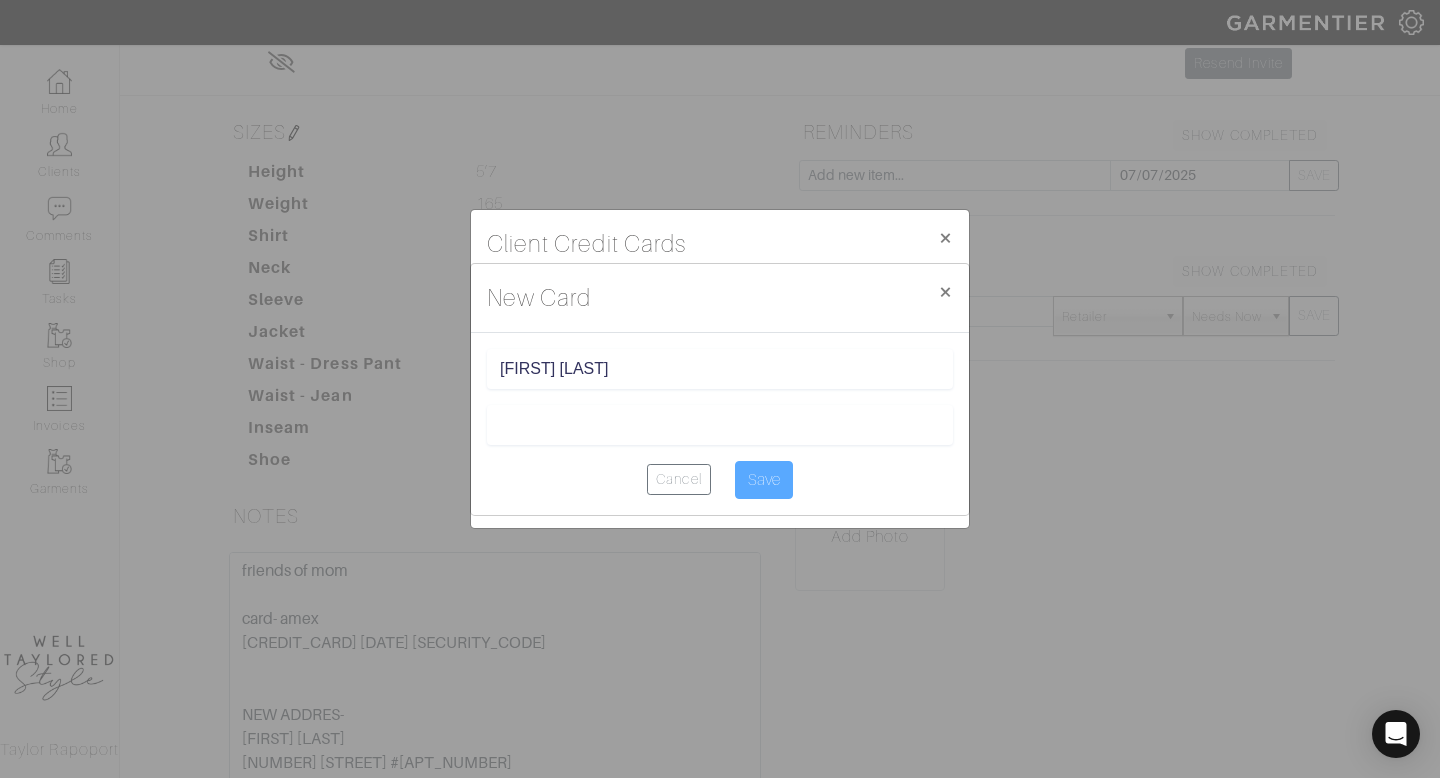 scroll, scrollTop: 0, scrollLeft: 0, axis: both 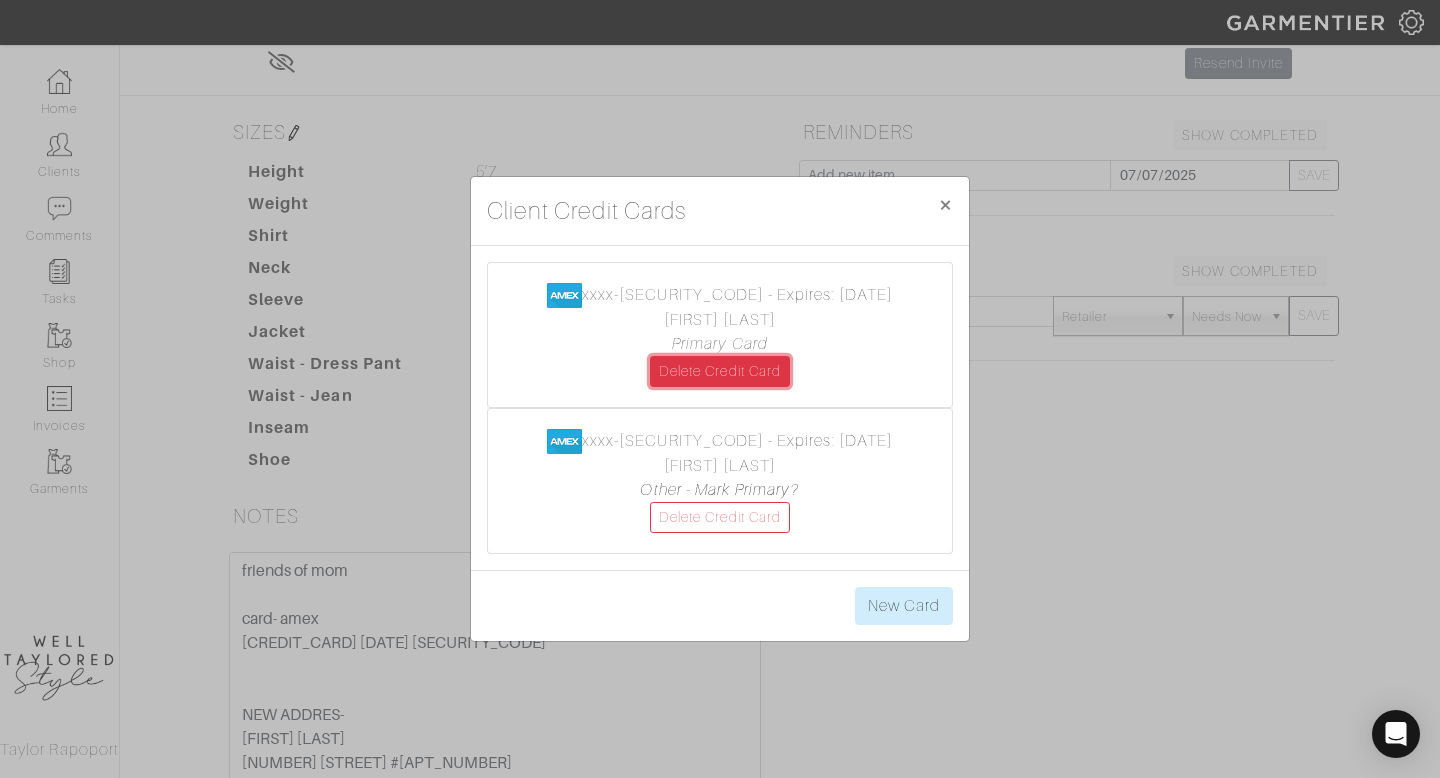 click on "Delete Credit Card" at bounding box center (720, 371) 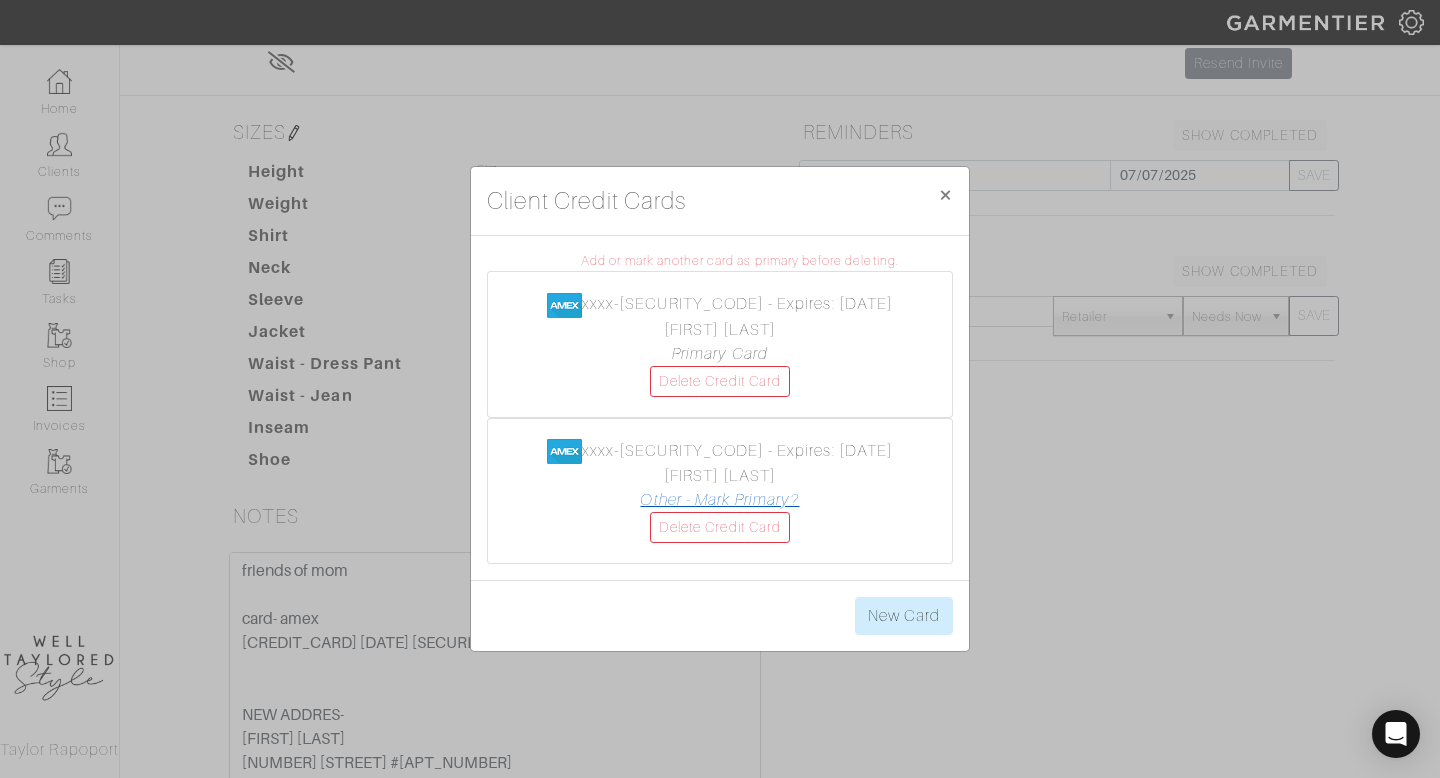 click on "Other - Mark Primary?" at bounding box center (719, 500) 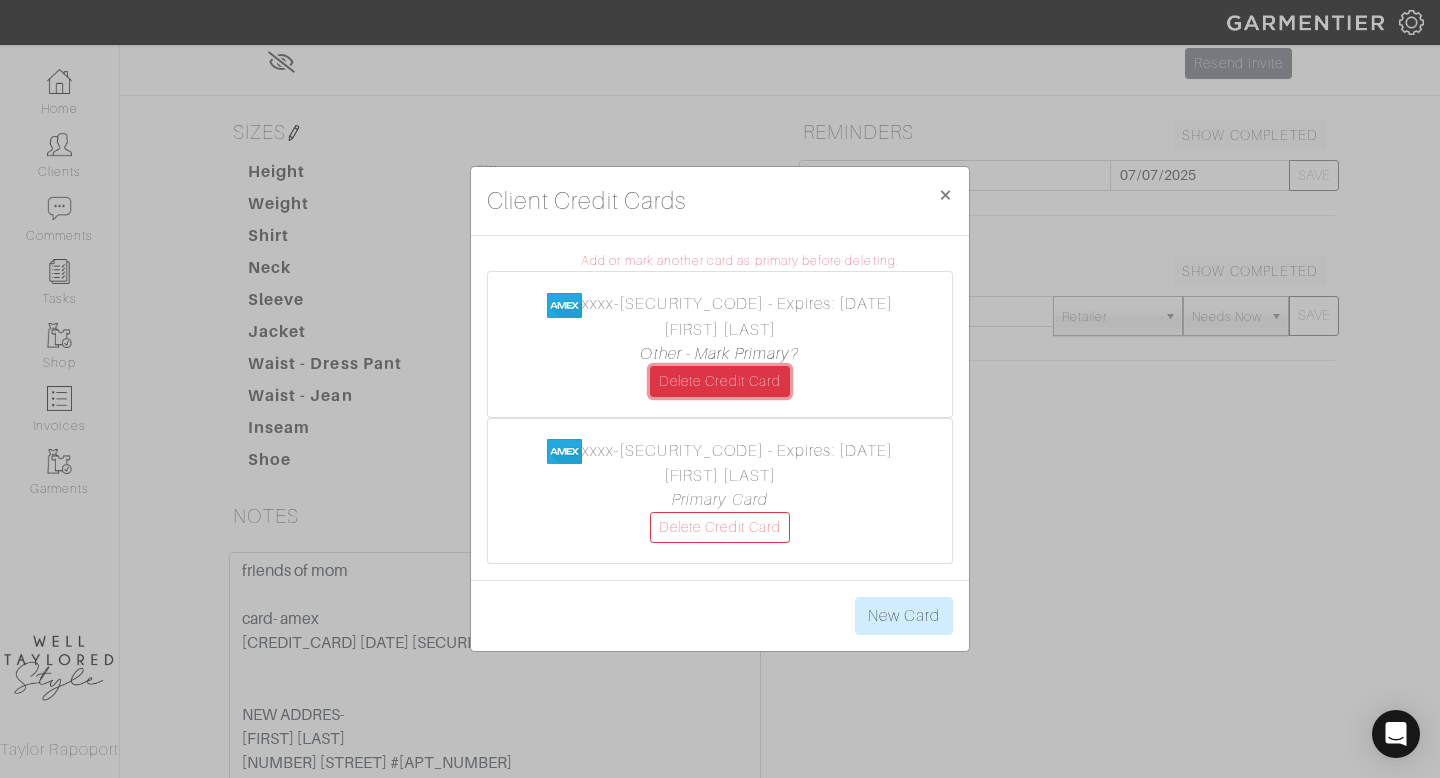 click on "Delete Credit Card" at bounding box center (720, 381) 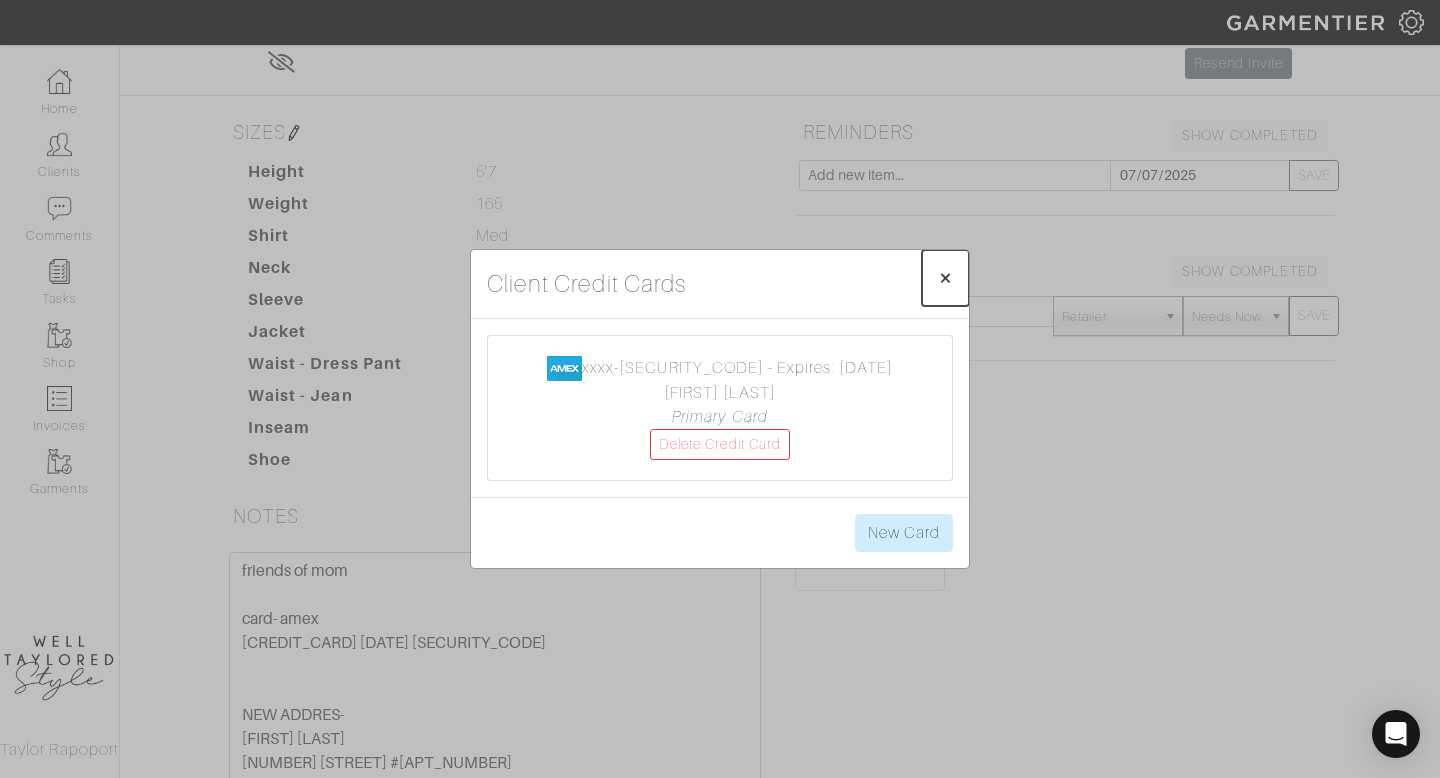 click on "×" at bounding box center [945, 277] 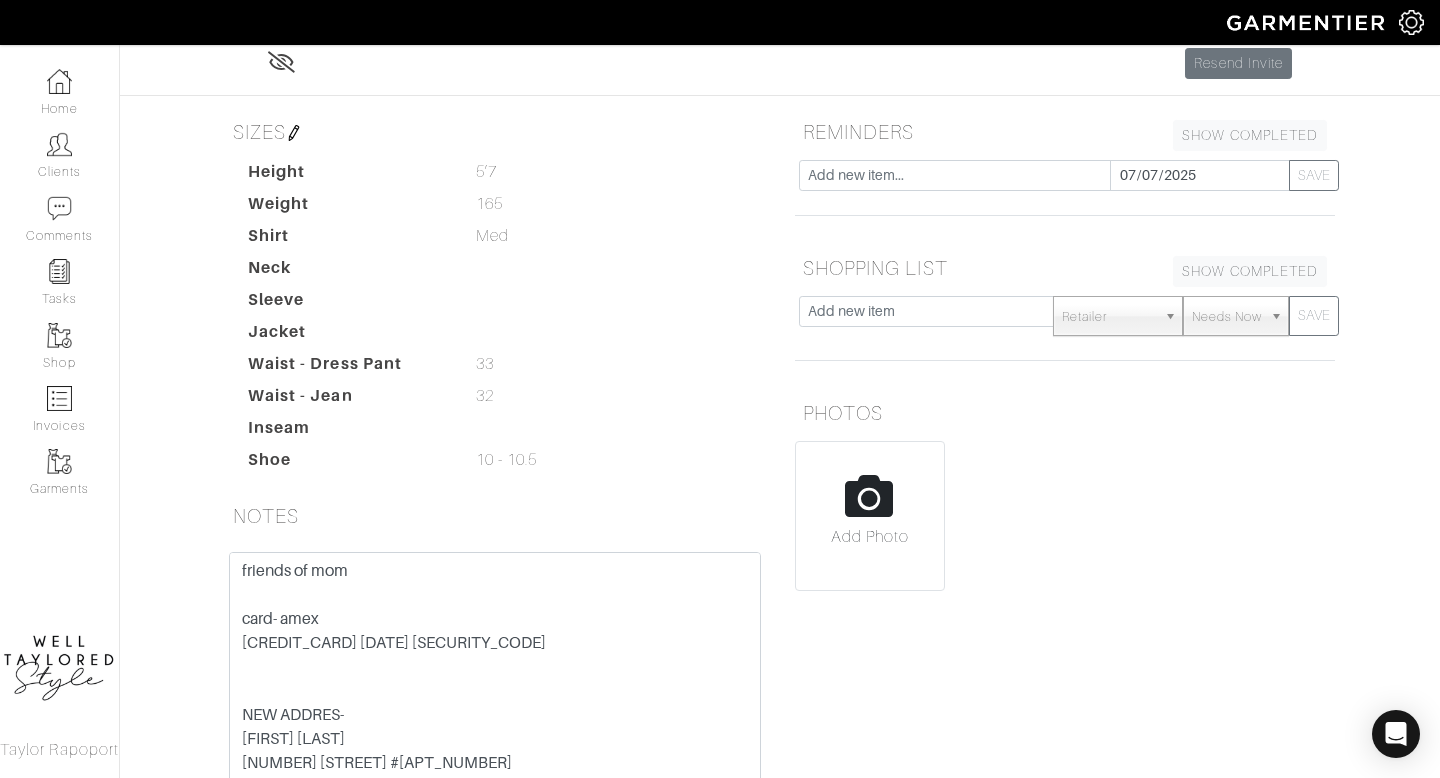 scroll, scrollTop: 0, scrollLeft: 0, axis: both 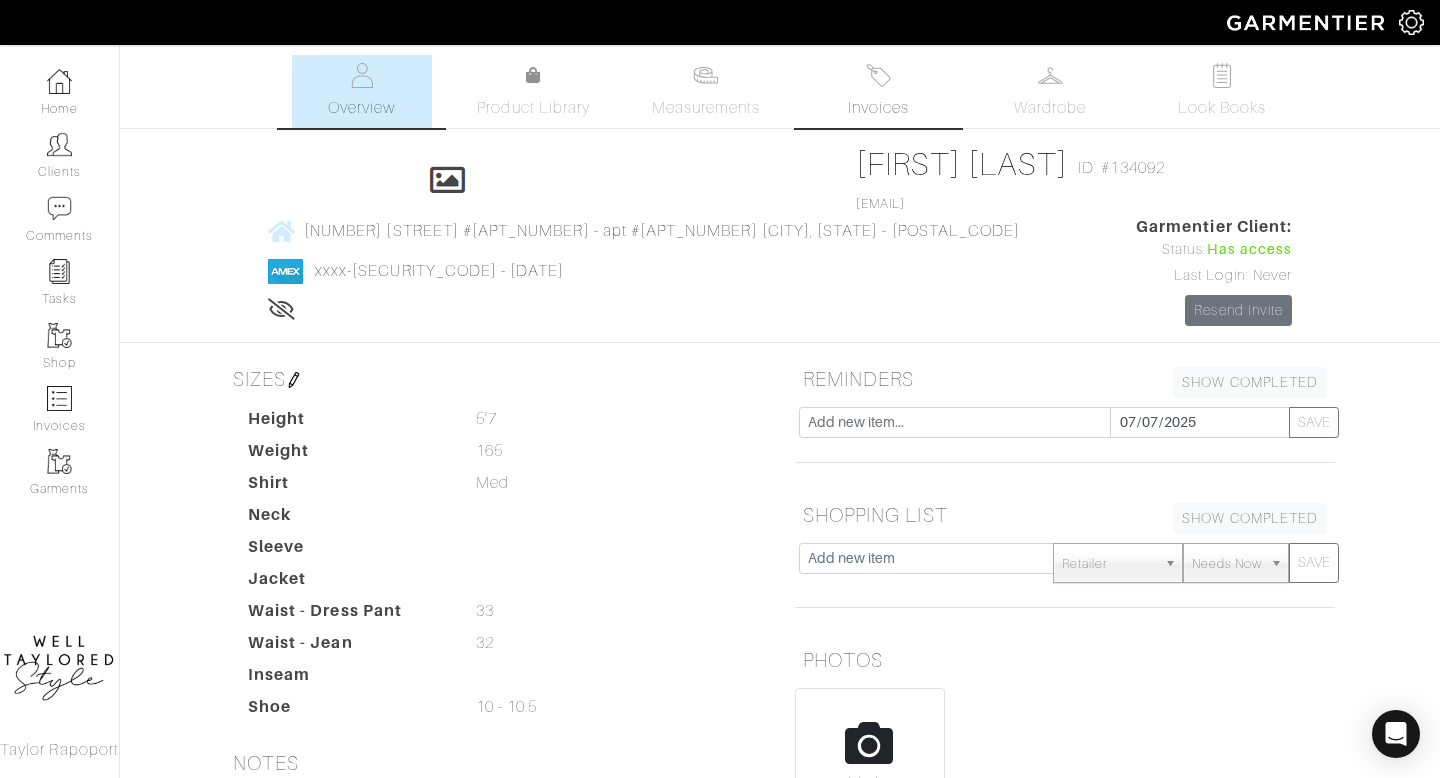 click on "Invoices" at bounding box center [878, 108] 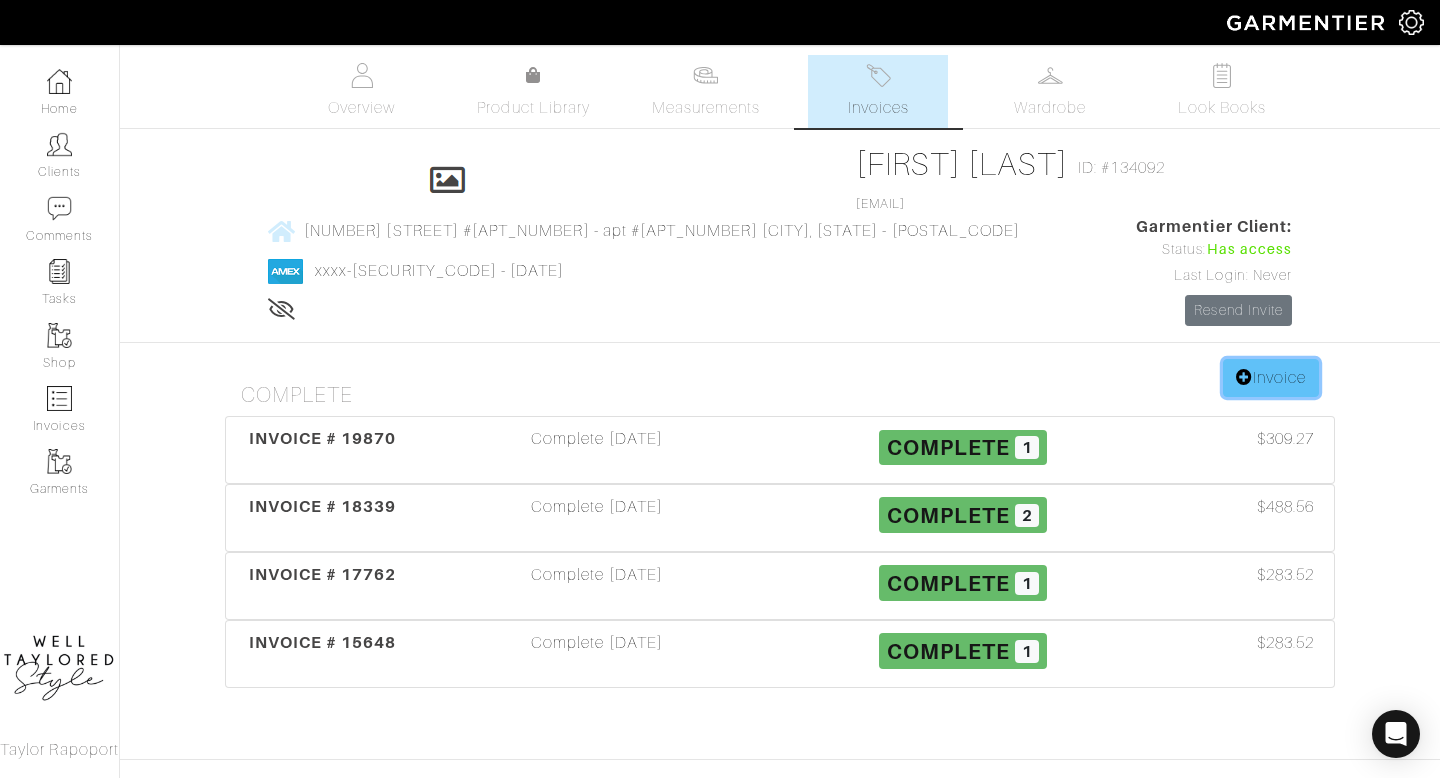 click on "Invoice" at bounding box center (1271, 378) 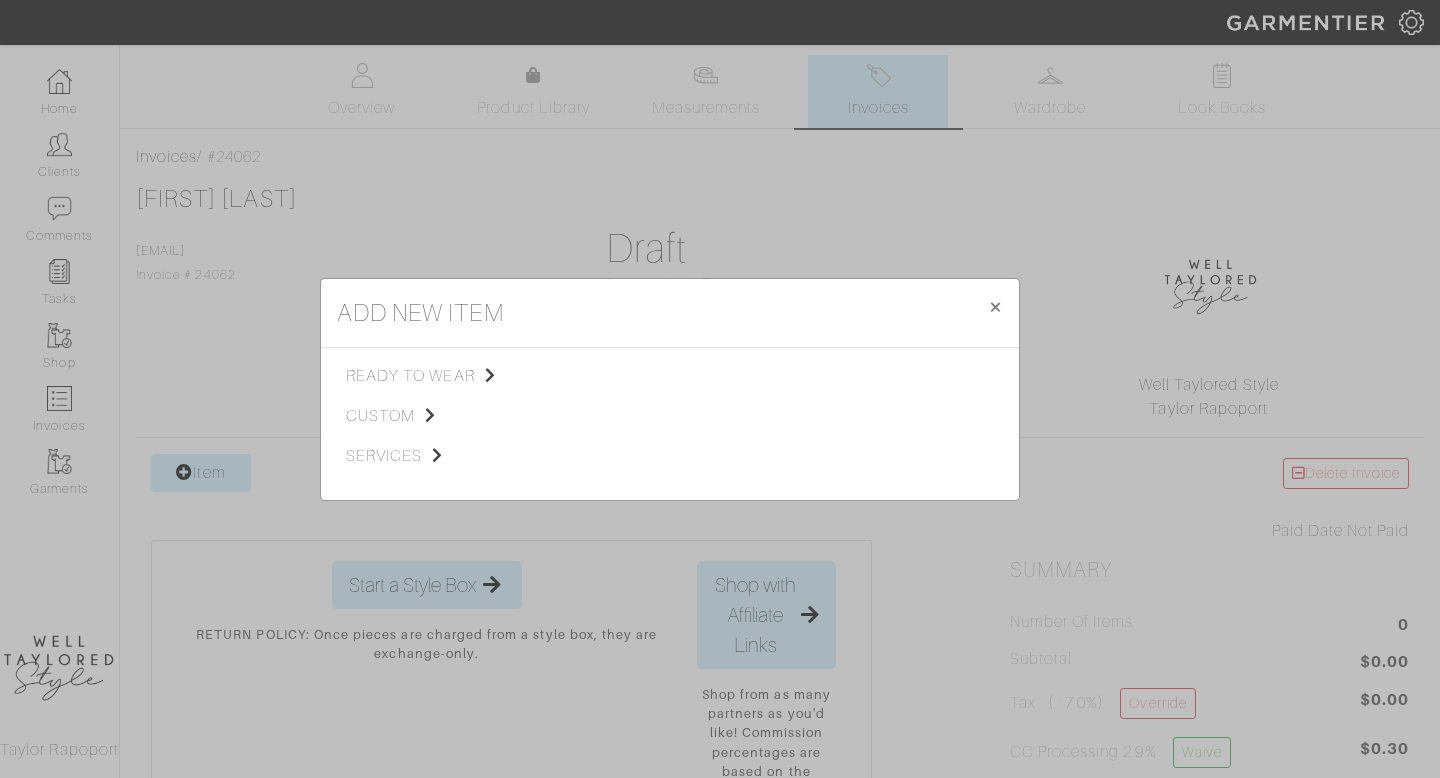 scroll, scrollTop: 0, scrollLeft: 0, axis: both 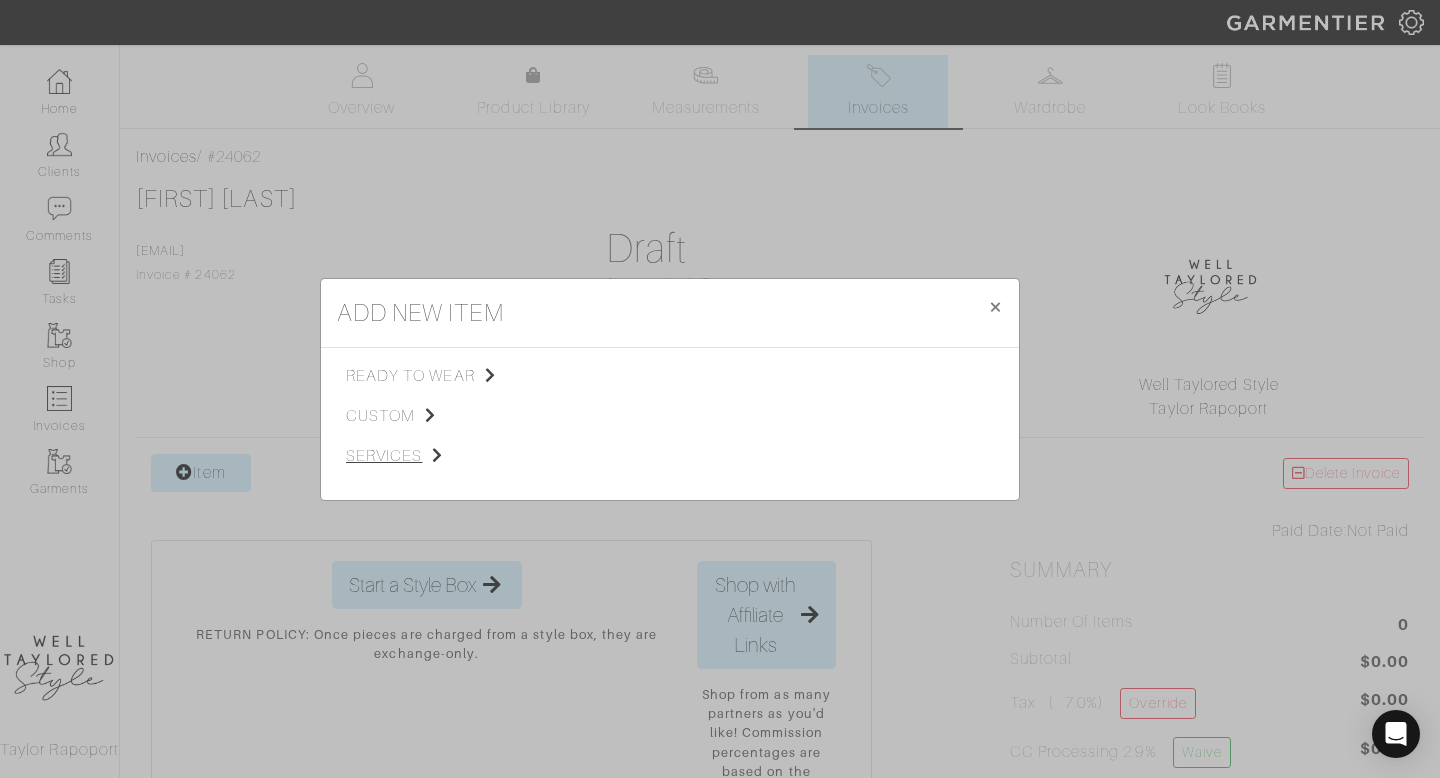 click on "services" at bounding box center [446, 456] 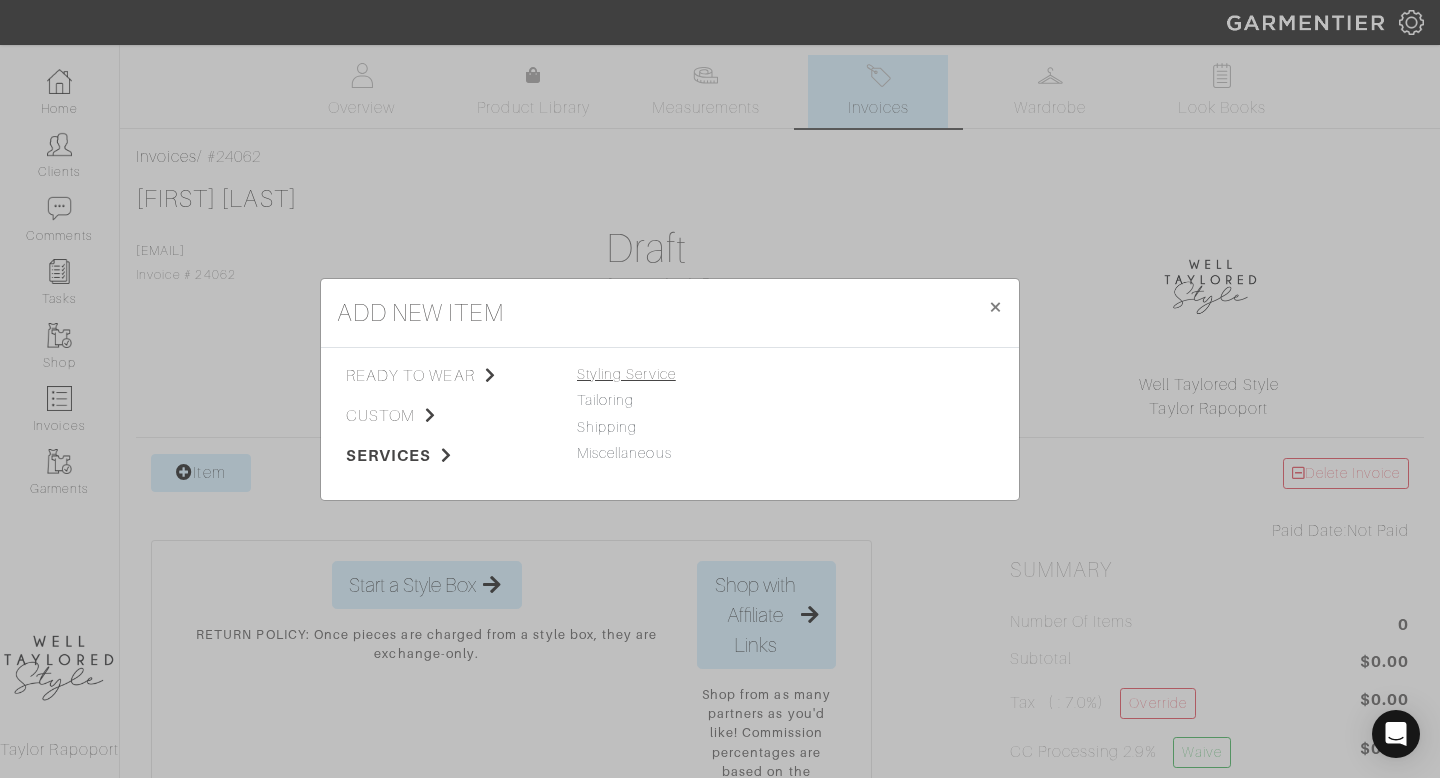 click on "Styling Service" at bounding box center (626, 374) 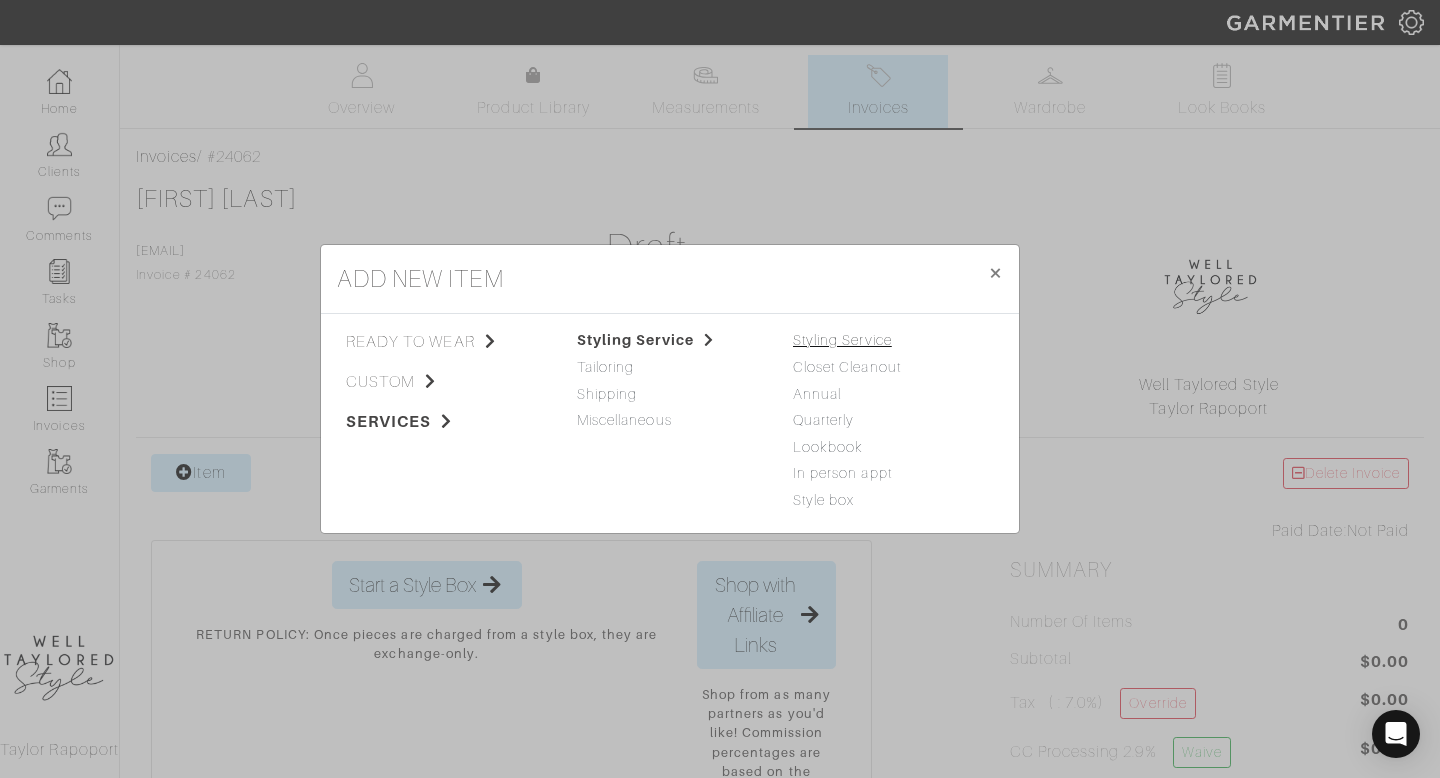 click on "Styling Service" at bounding box center [842, 340] 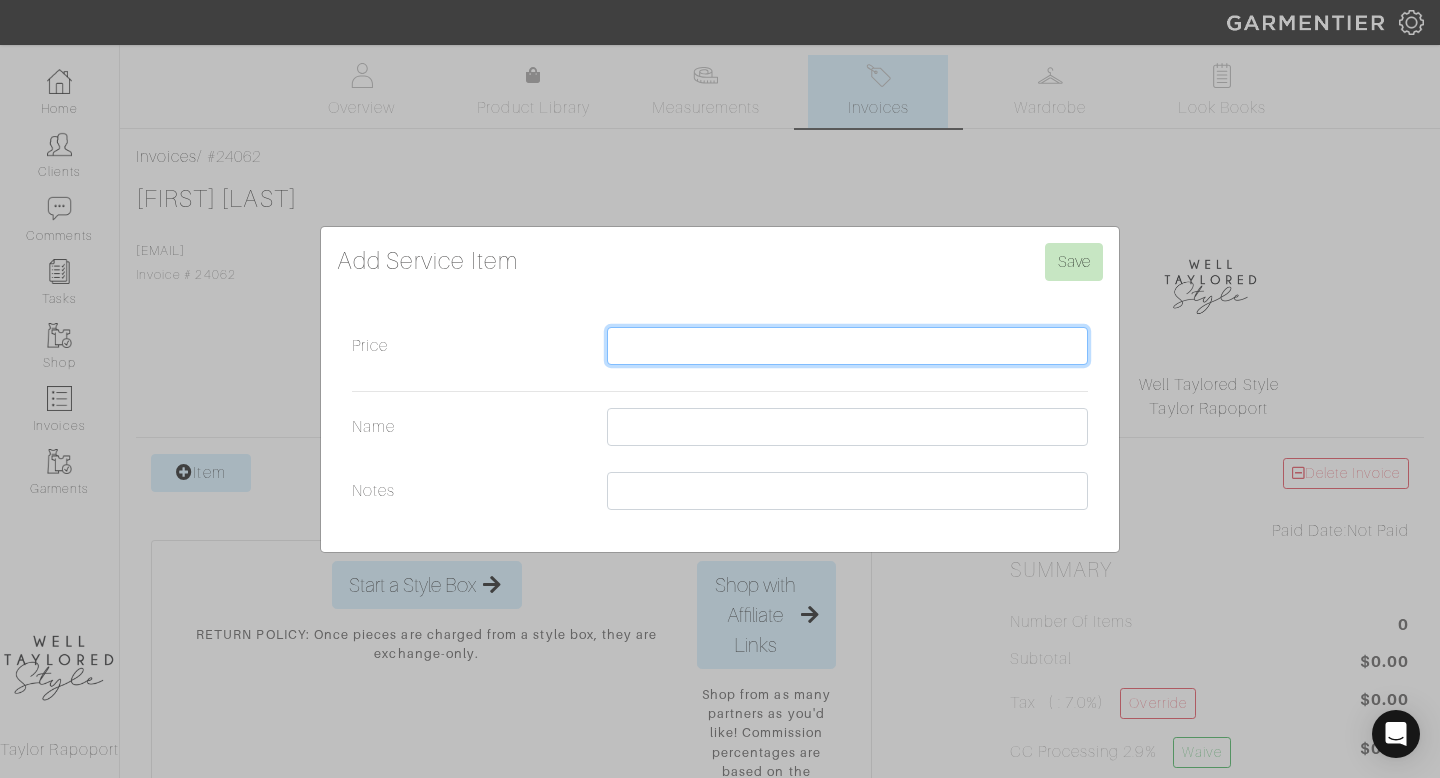 click on "Price" at bounding box center [847, 346] 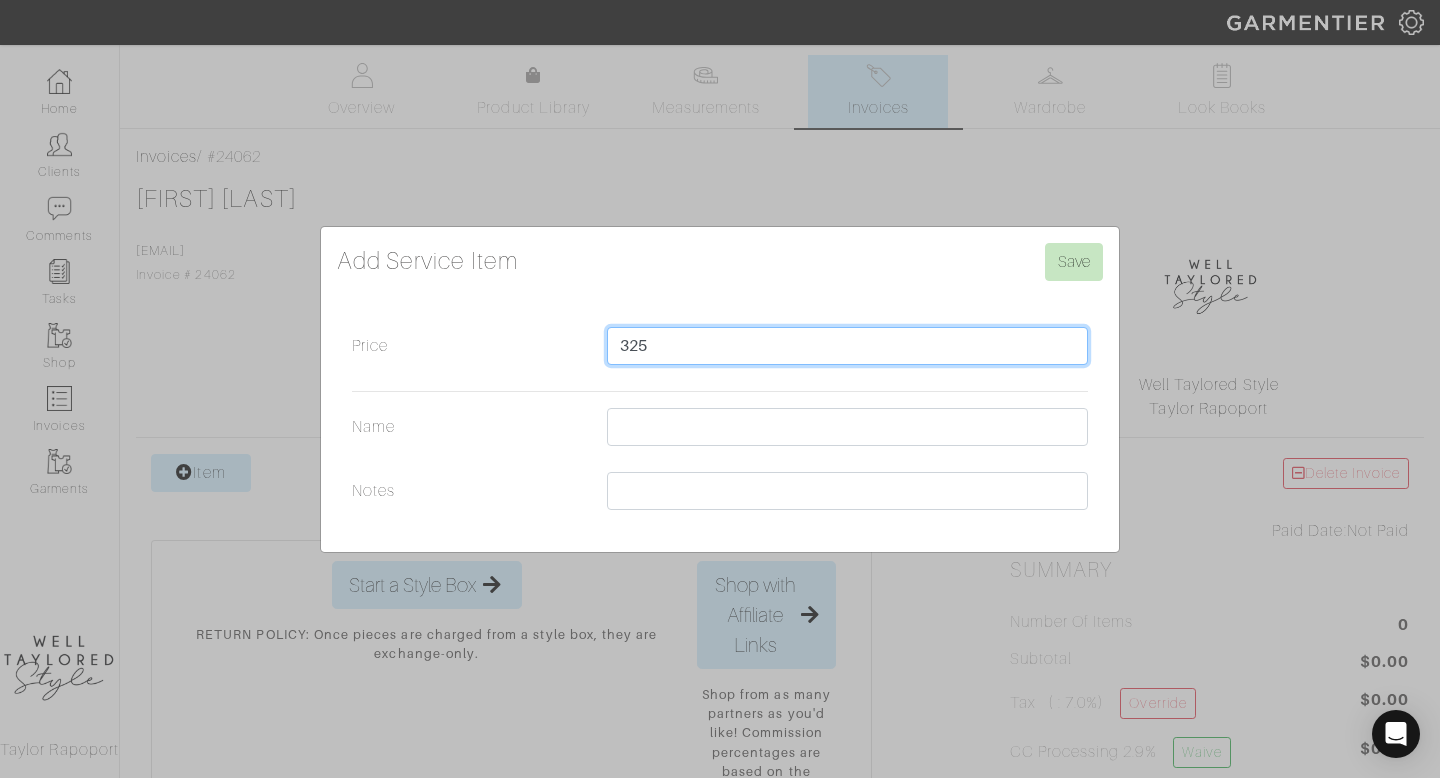 type on "325" 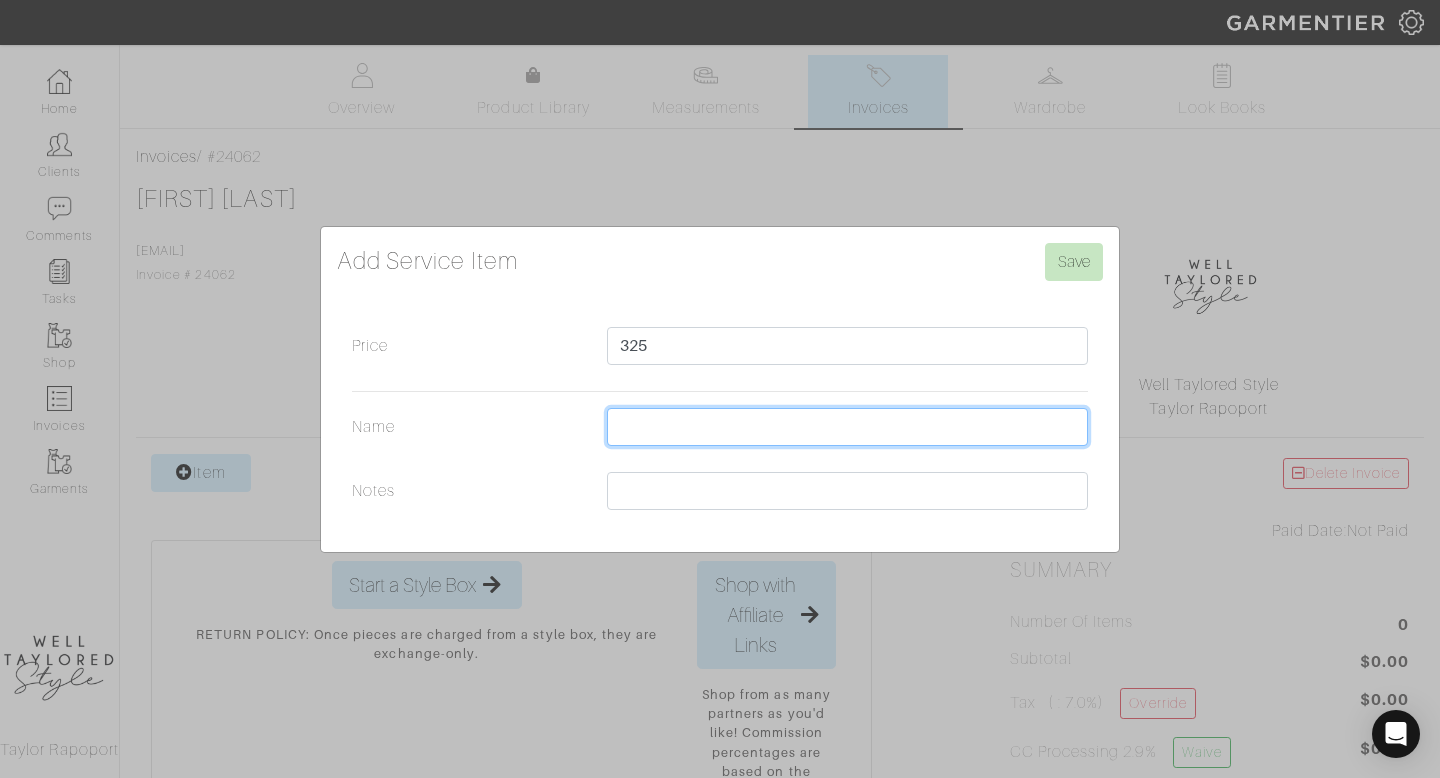 click on "Name" at bounding box center [847, 427] 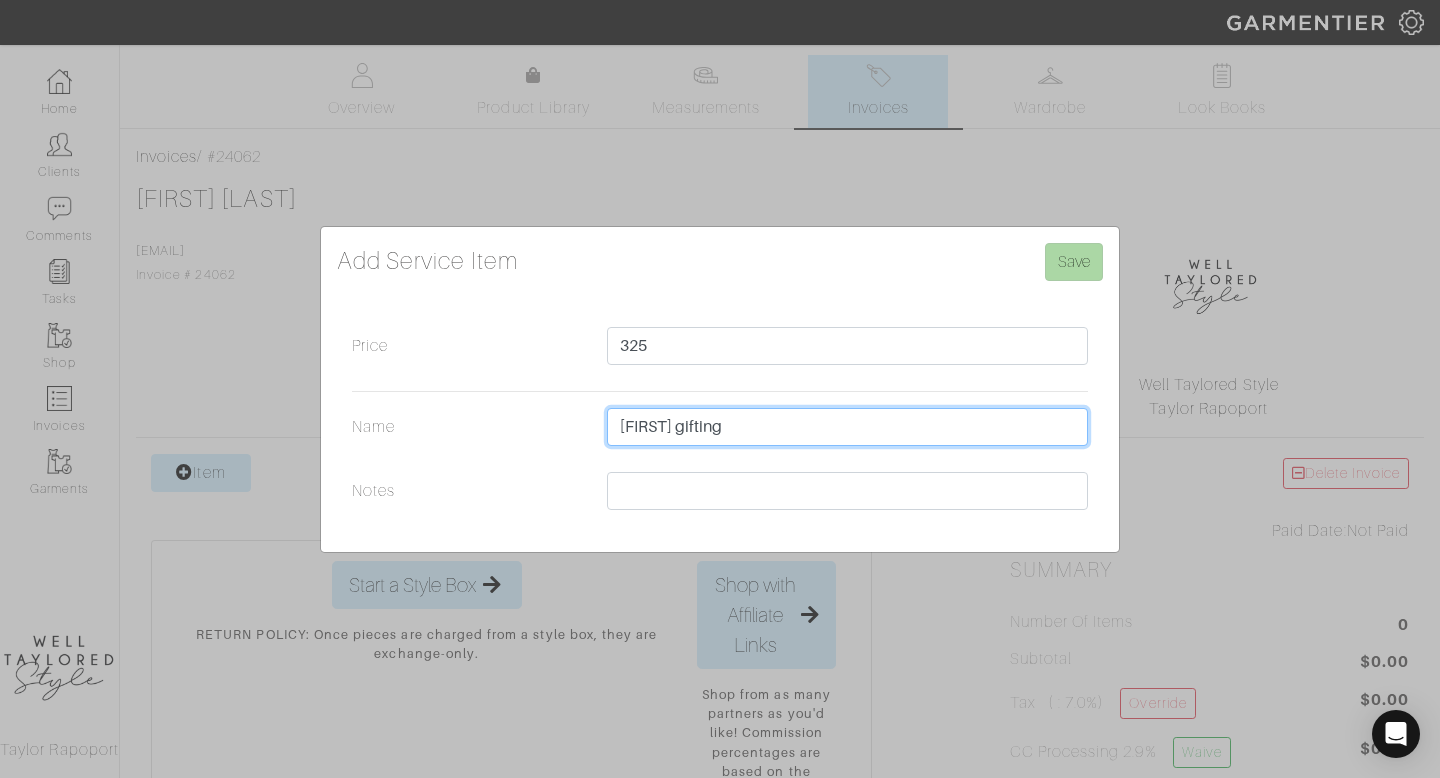 type on "[PERSON] gifting" 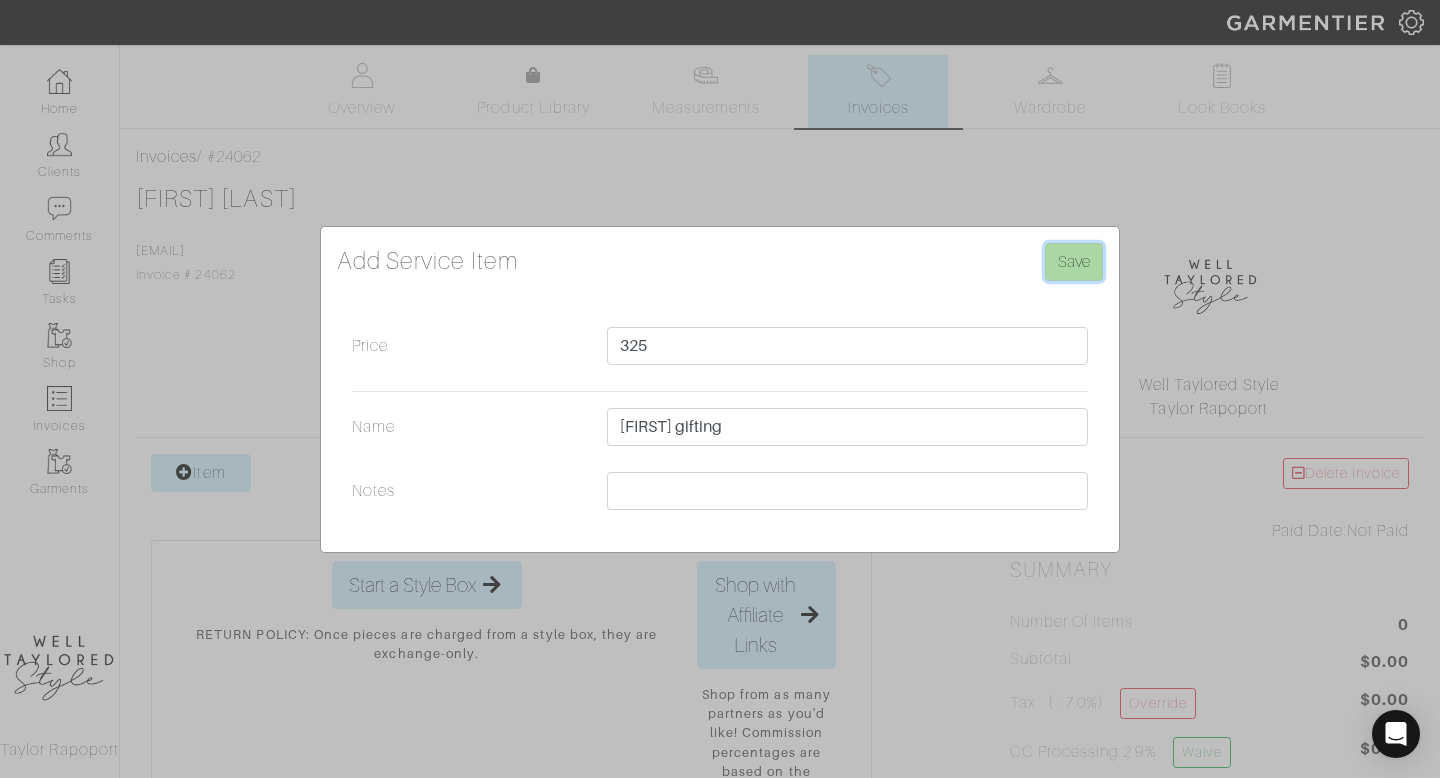click on "Save" at bounding box center [1074, 262] 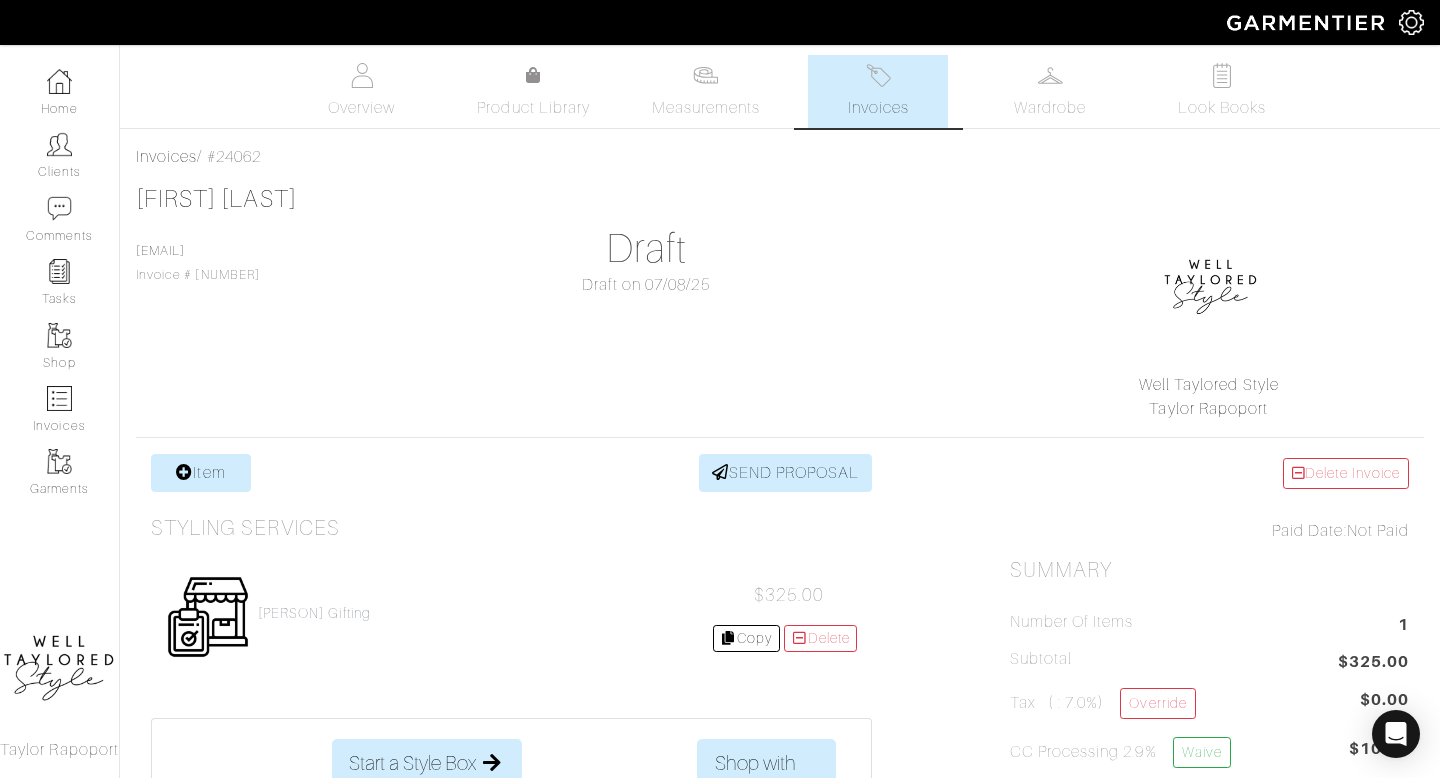 scroll, scrollTop: 671, scrollLeft: 0, axis: vertical 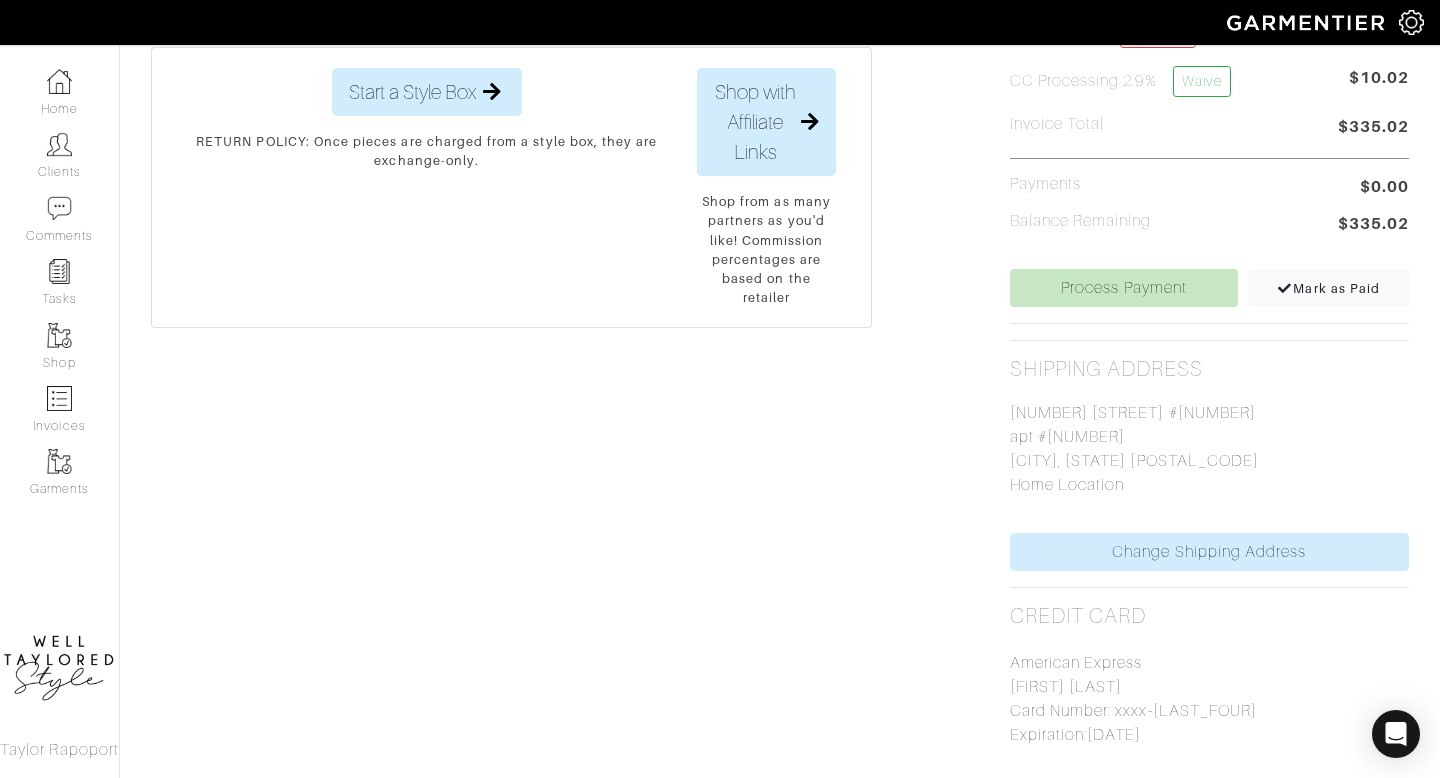 click on "Delete Invoice
Paid Date:
Not Paid
Summary
Number of Items 1
Subtotal $325.00
Tax
(
: 7.0%)
Override
$0.00
CC Processing 2.9%
Waive
$10.02
Invoice Total $335.02
Payments
$0.00
Balance Remaining $335.02
Process Payment
Mark as Paid
Update Discount Amount
× Close
Save" at bounding box center (1209, 331) 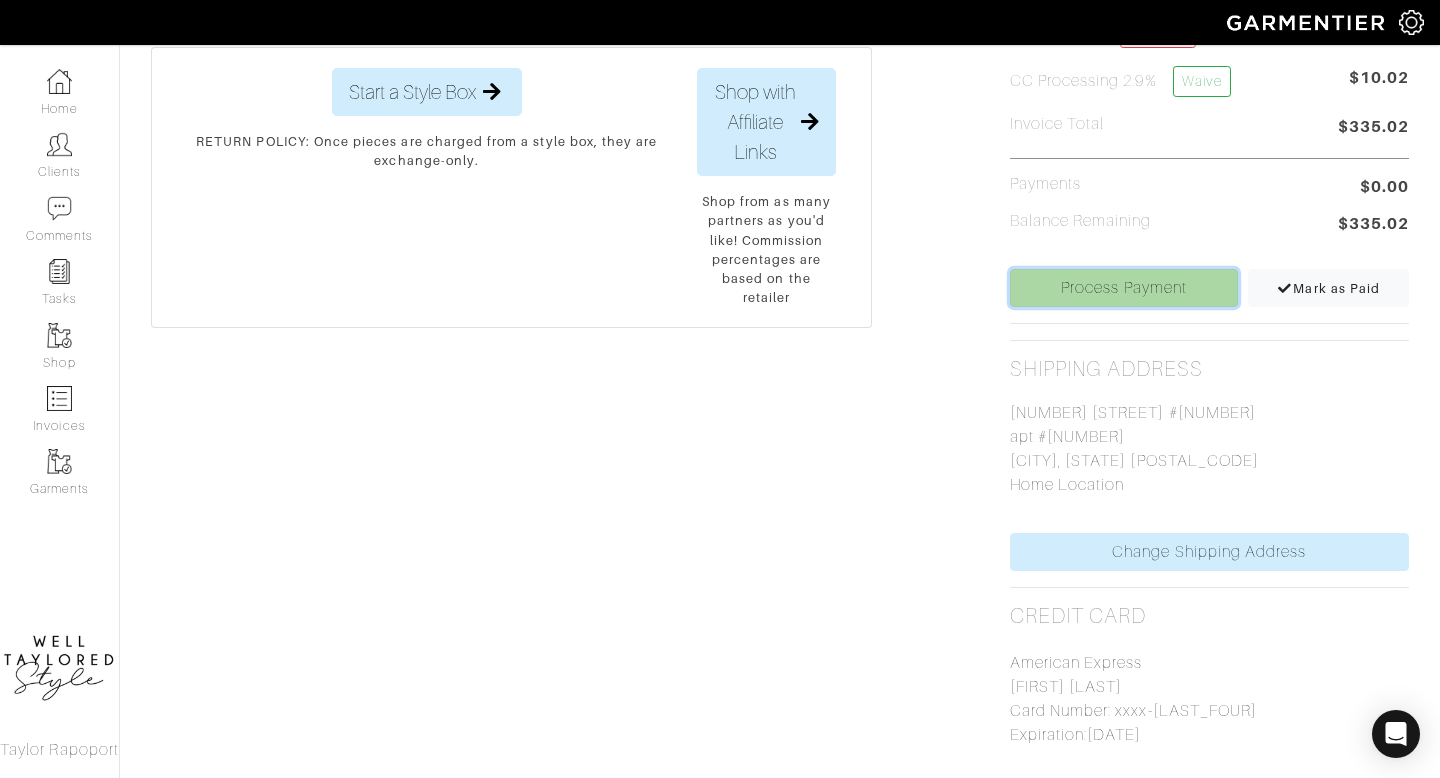 click on "Process Payment" at bounding box center (1124, 288) 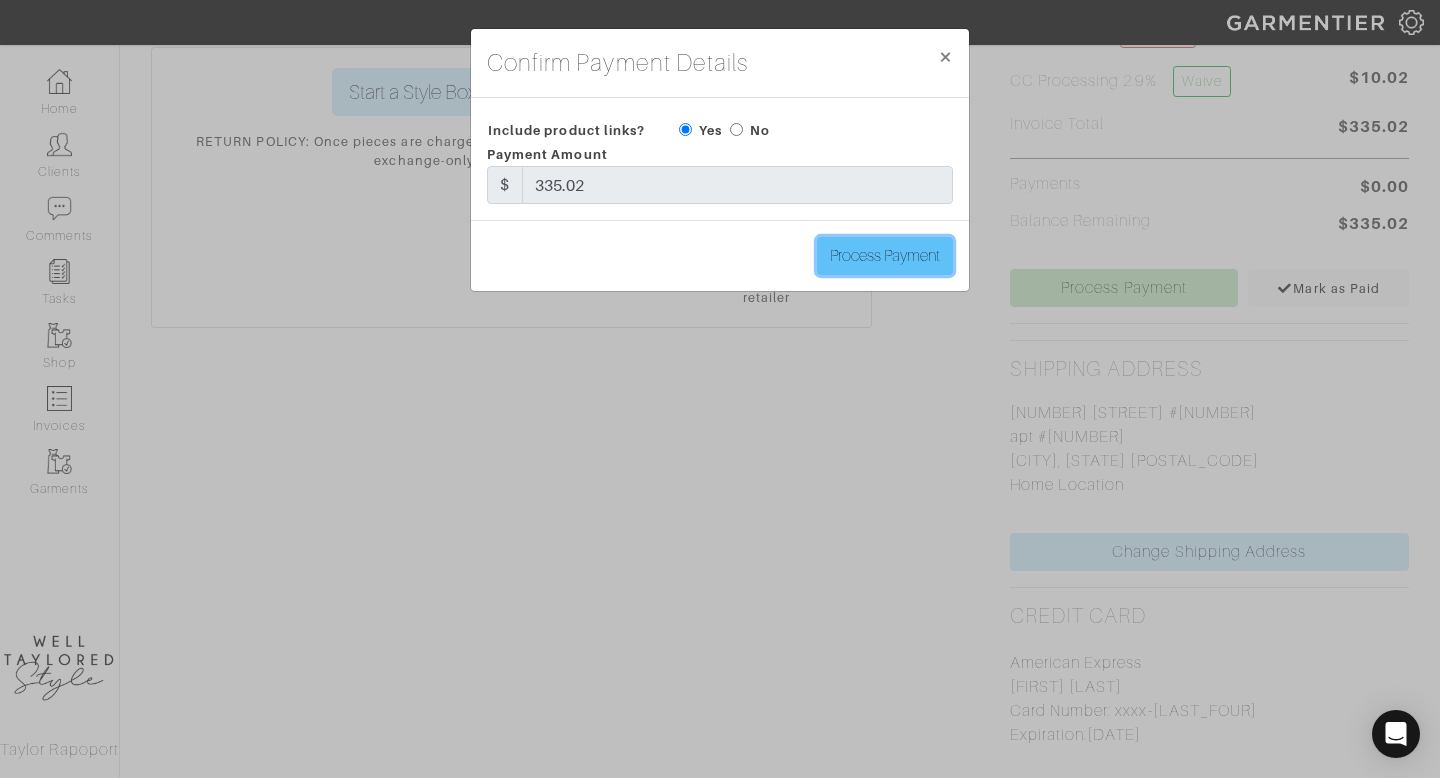click on "Process Payment" at bounding box center (885, 256) 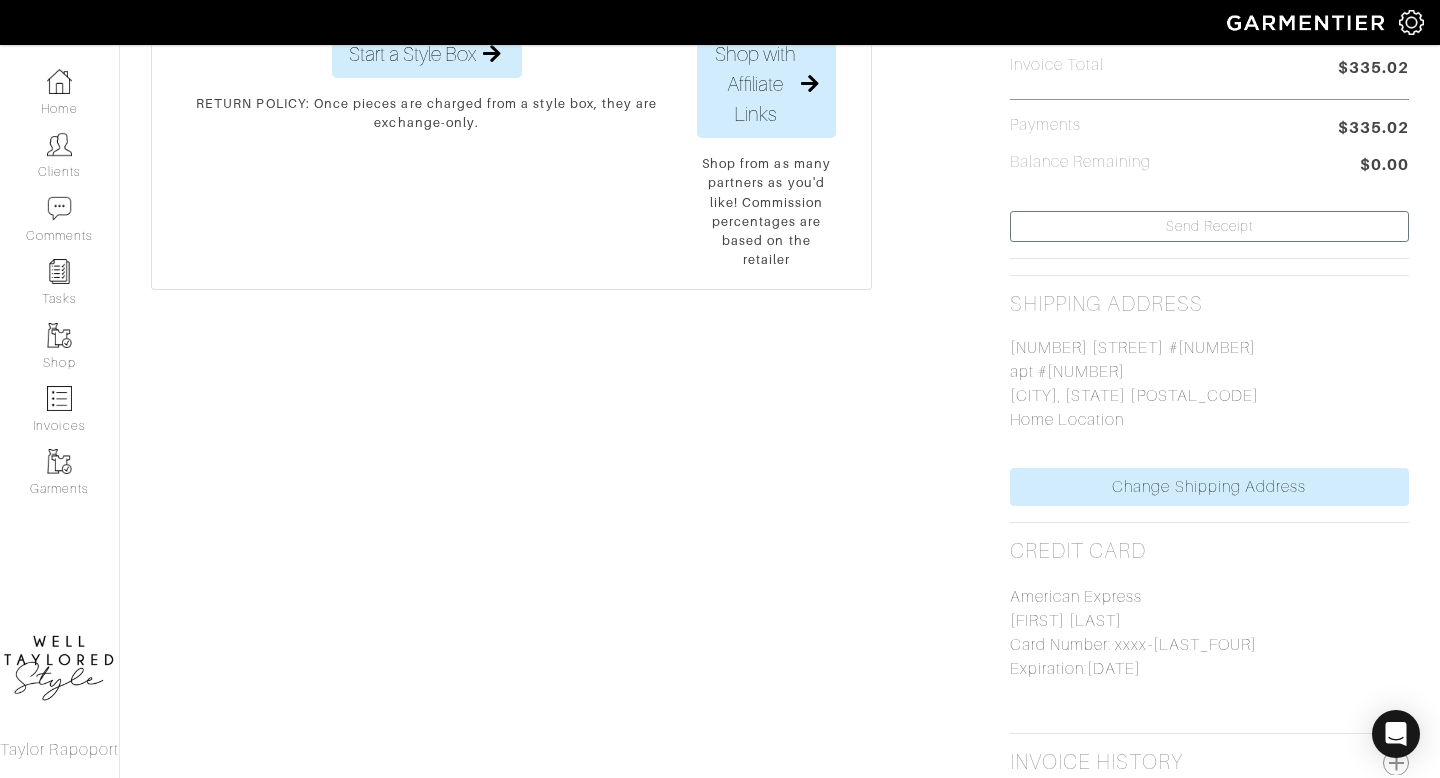 scroll, scrollTop: 0, scrollLeft: 0, axis: both 